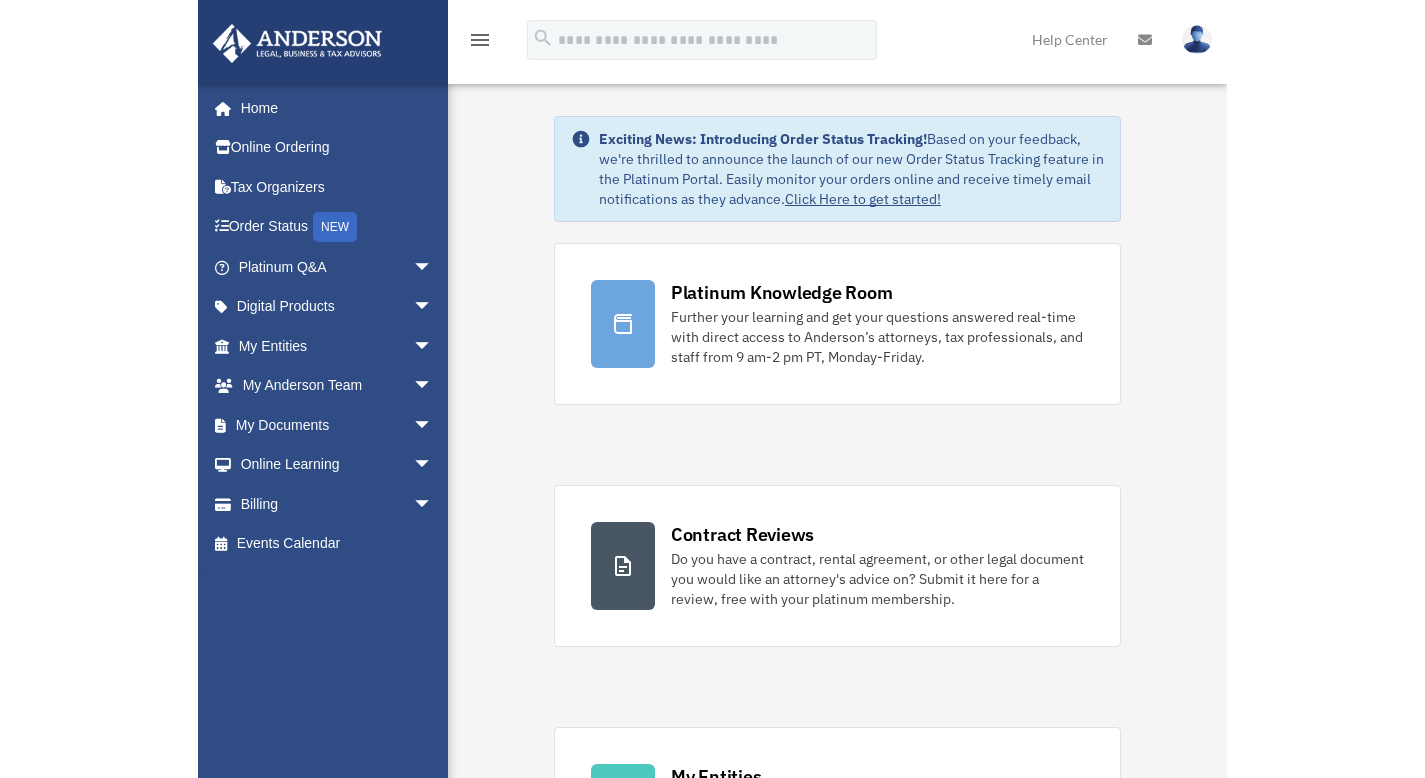 scroll, scrollTop: 0, scrollLeft: 0, axis: both 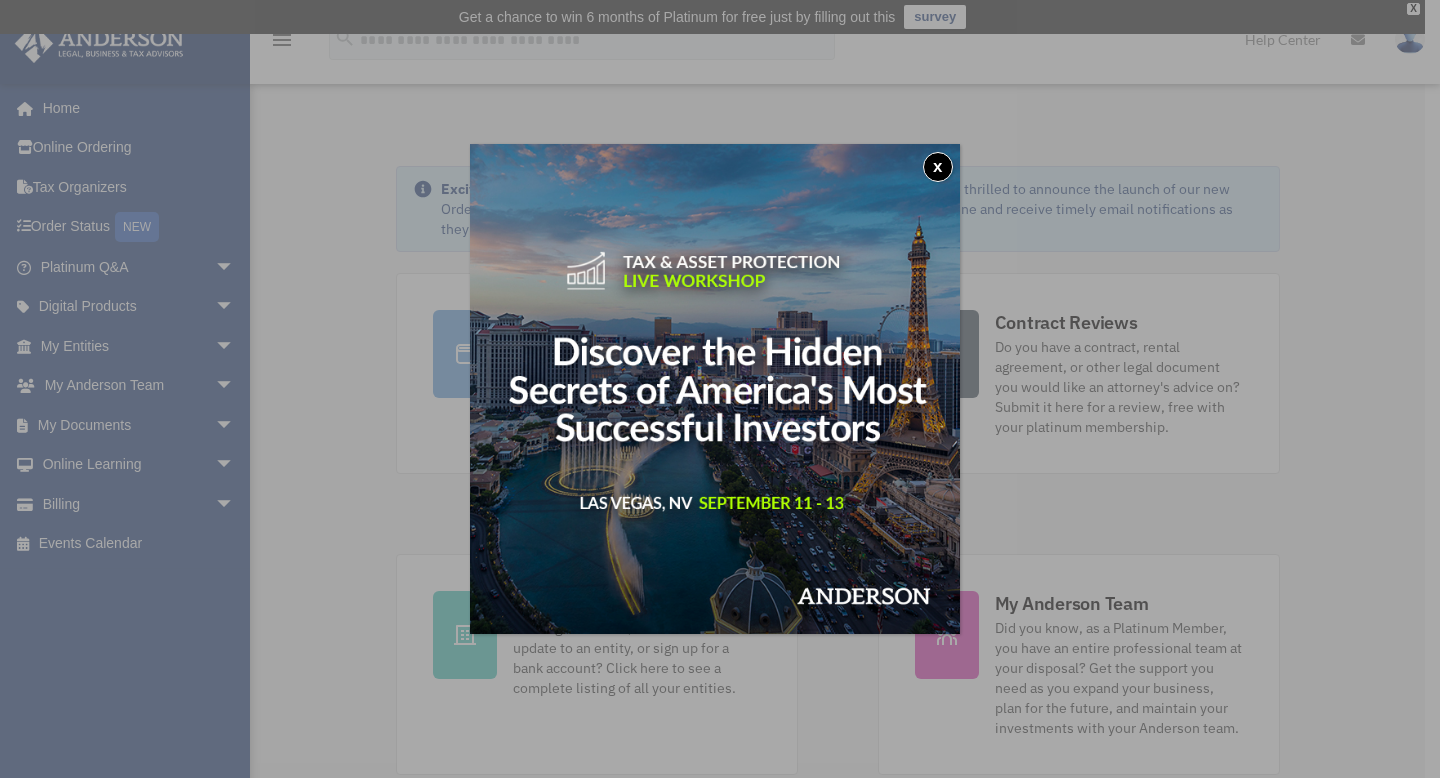 click on "x" at bounding box center (938, 167) 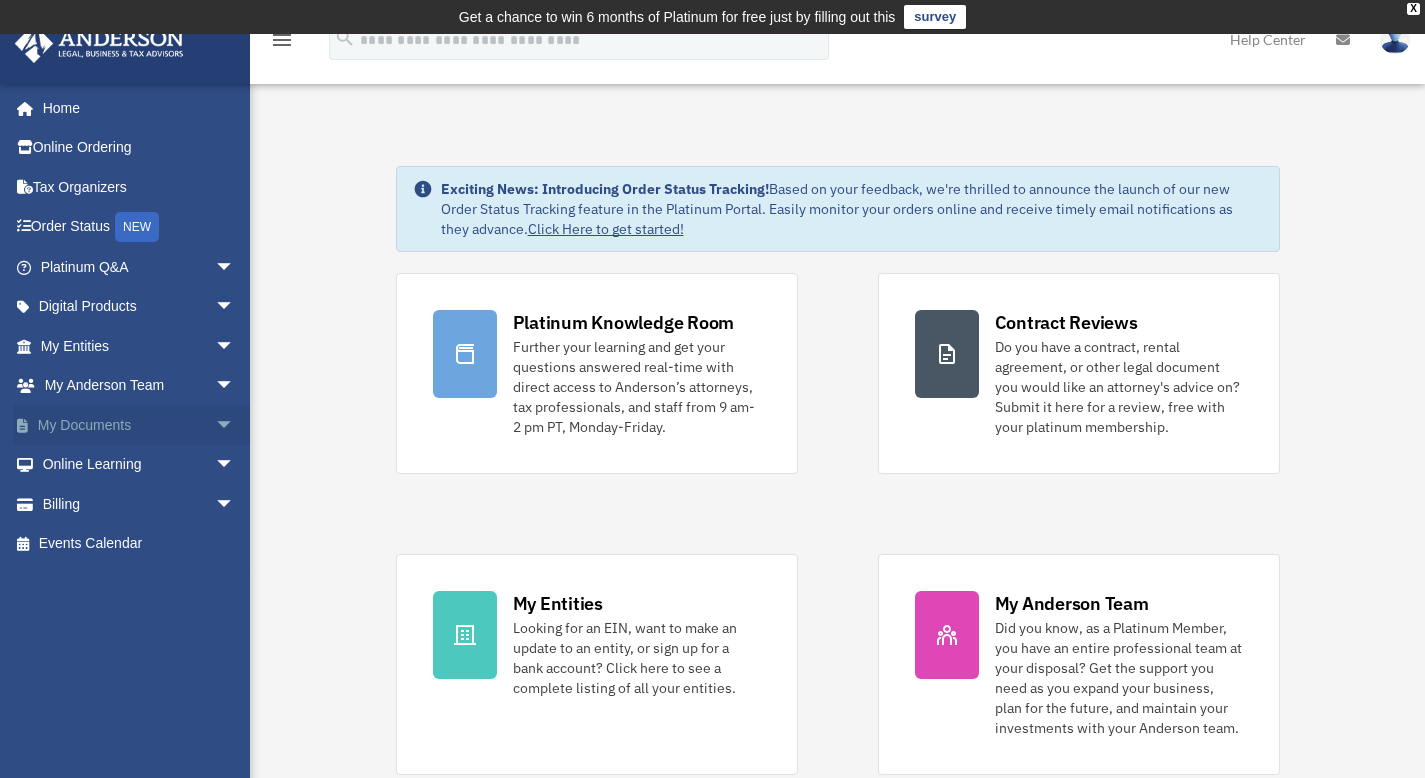 click on "My Documents arrow_drop_down" at bounding box center [139, 425] 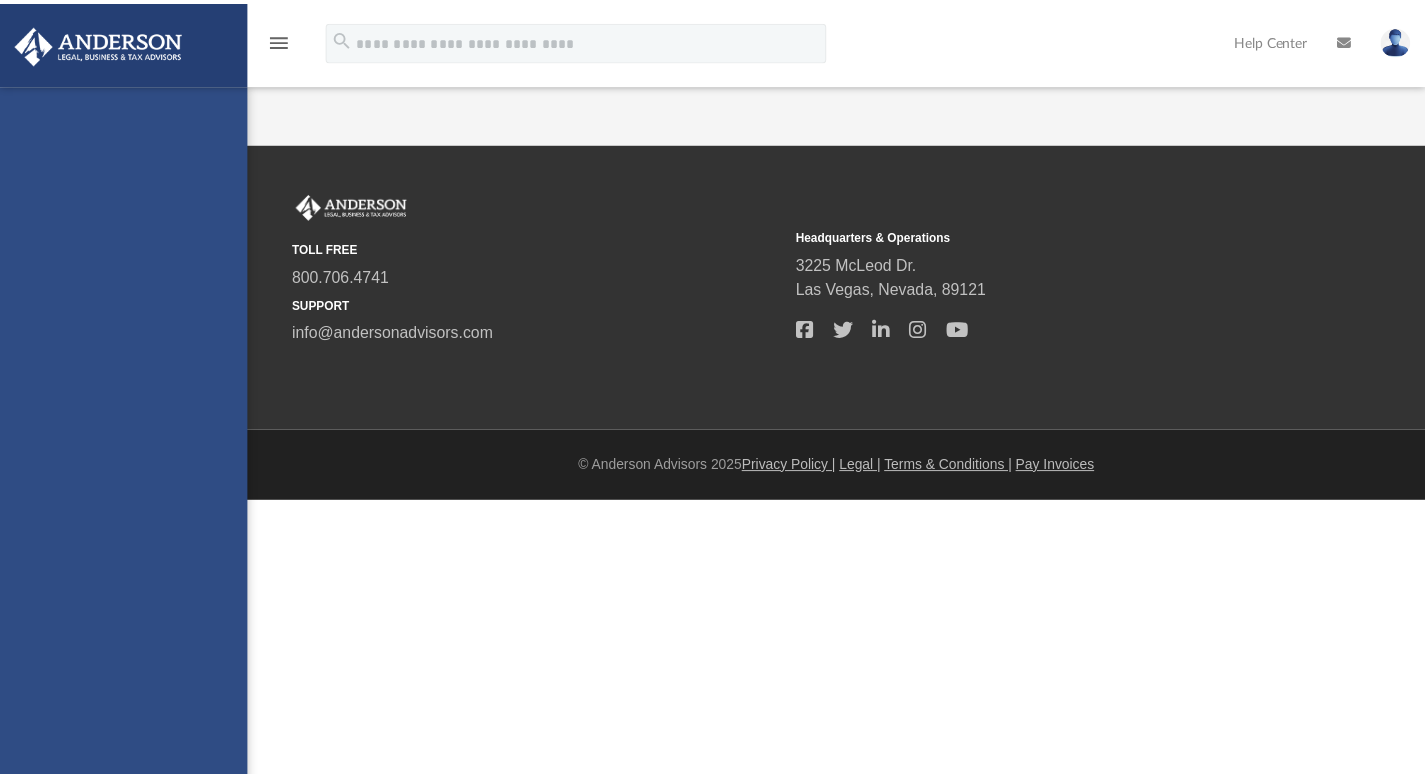 scroll, scrollTop: 0, scrollLeft: 0, axis: both 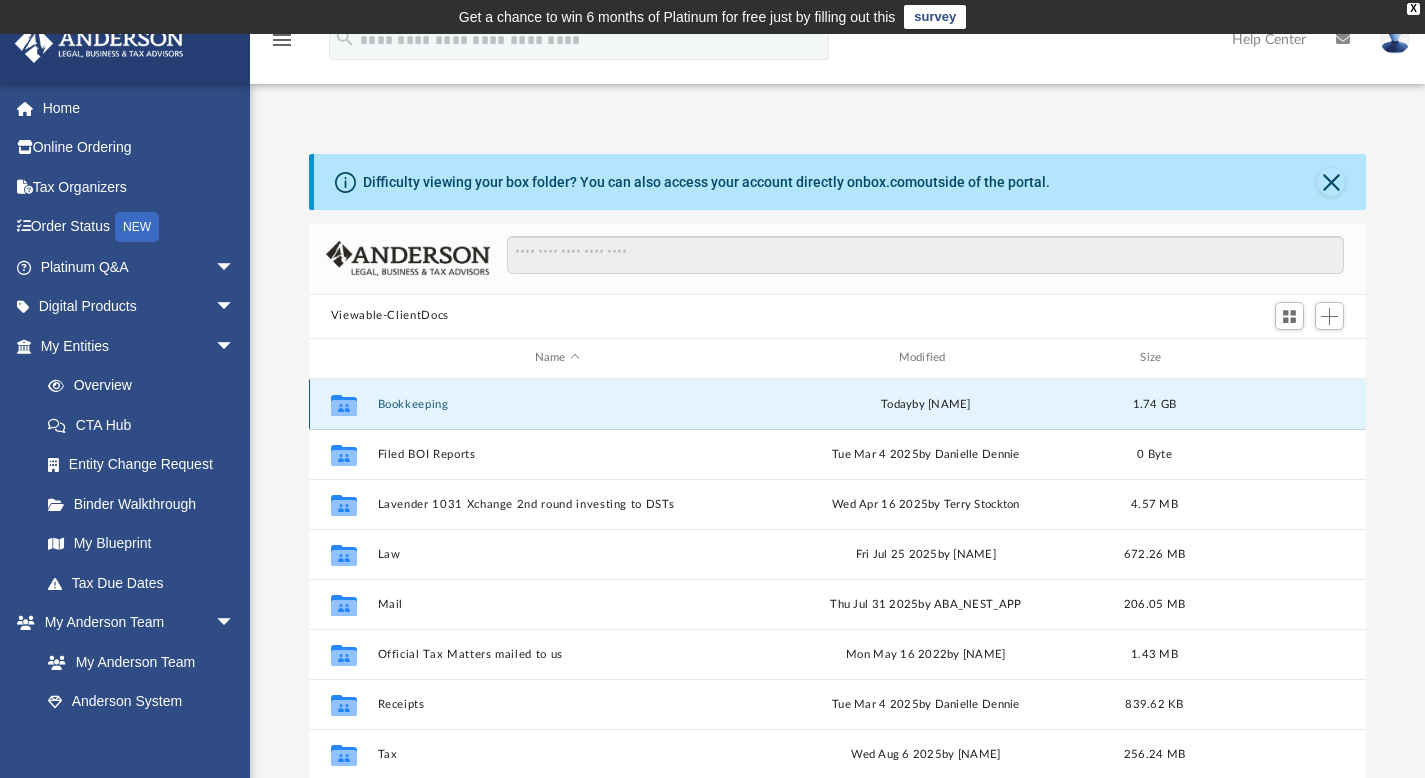 click on "Bookkeeping" at bounding box center [557, 403] 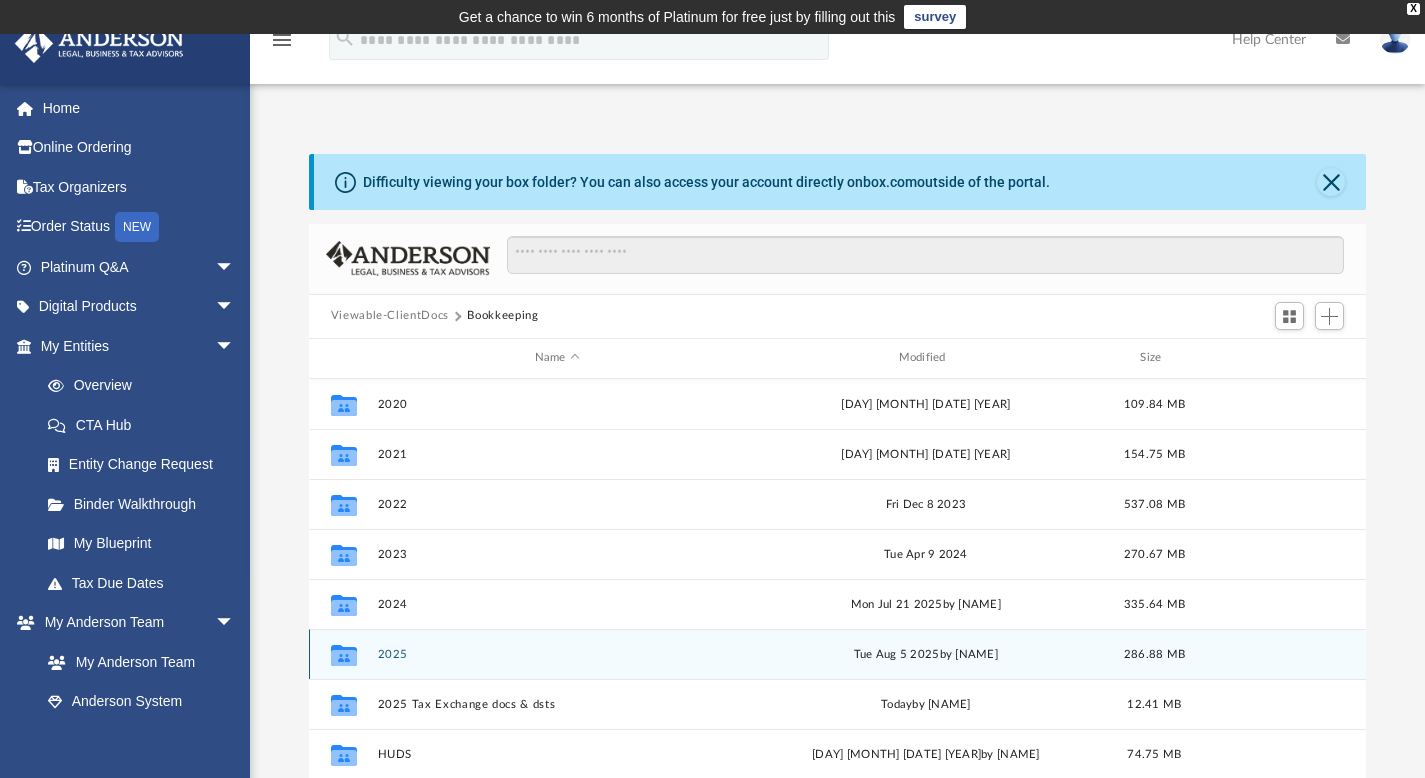 click on "2025" at bounding box center [557, 653] 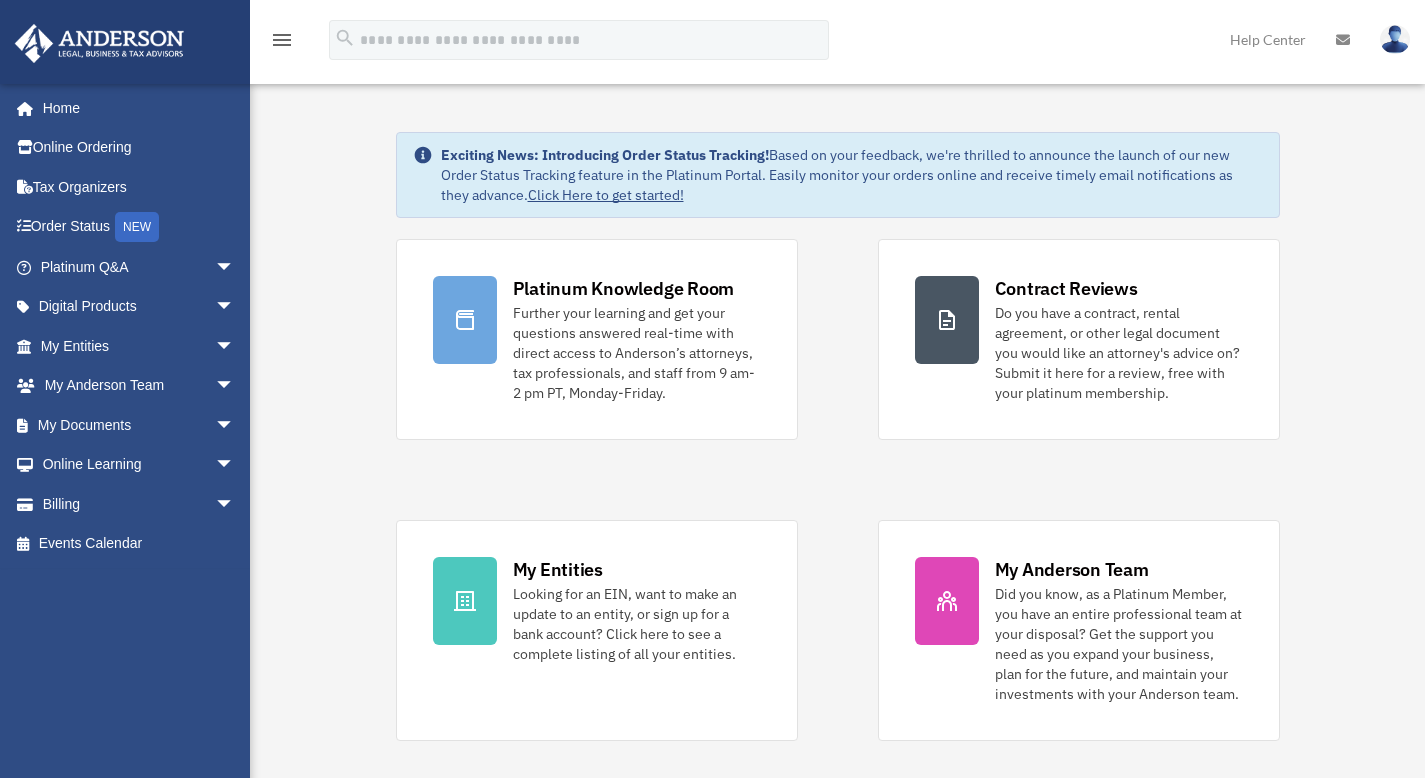 scroll, scrollTop: 0, scrollLeft: 0, axis: both 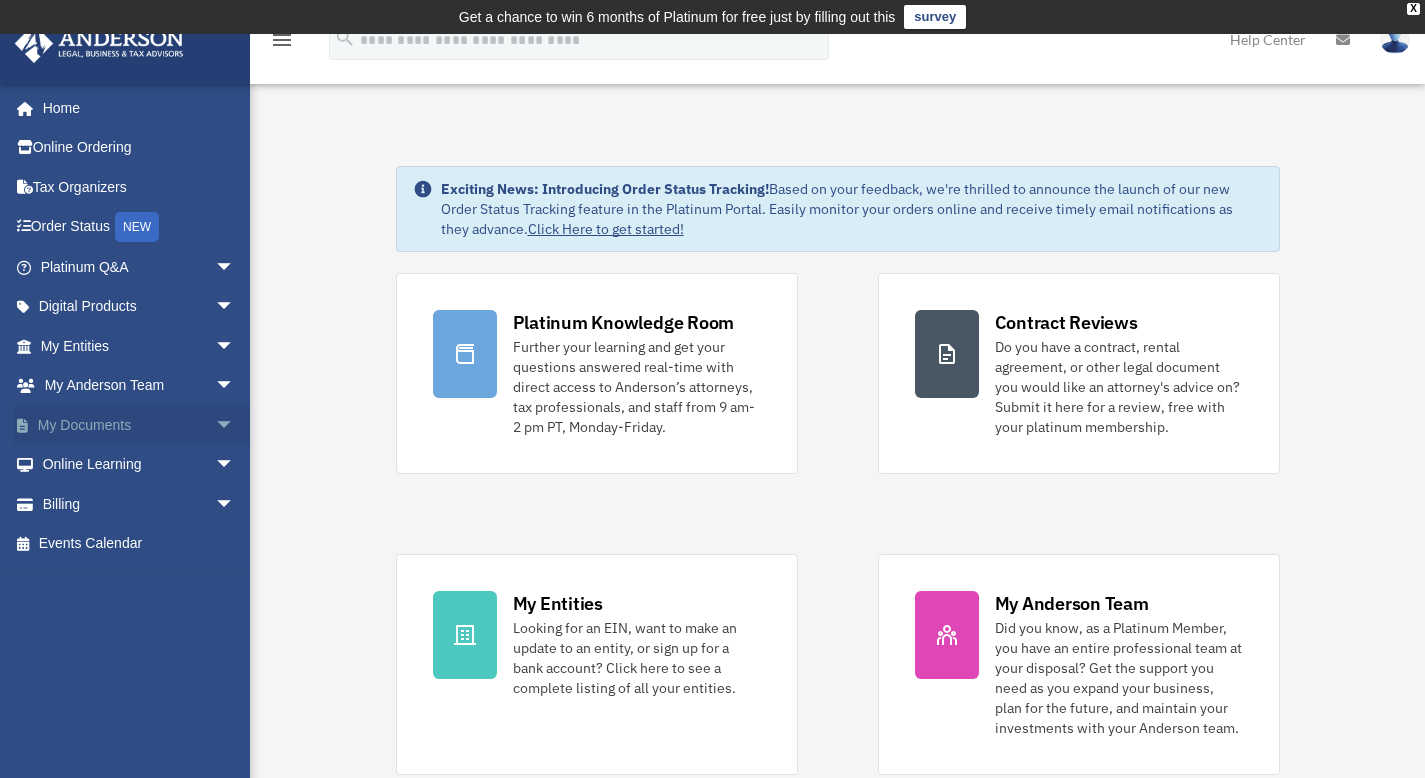 click on "arrow_drop_down" at bounding box center (235, 425) 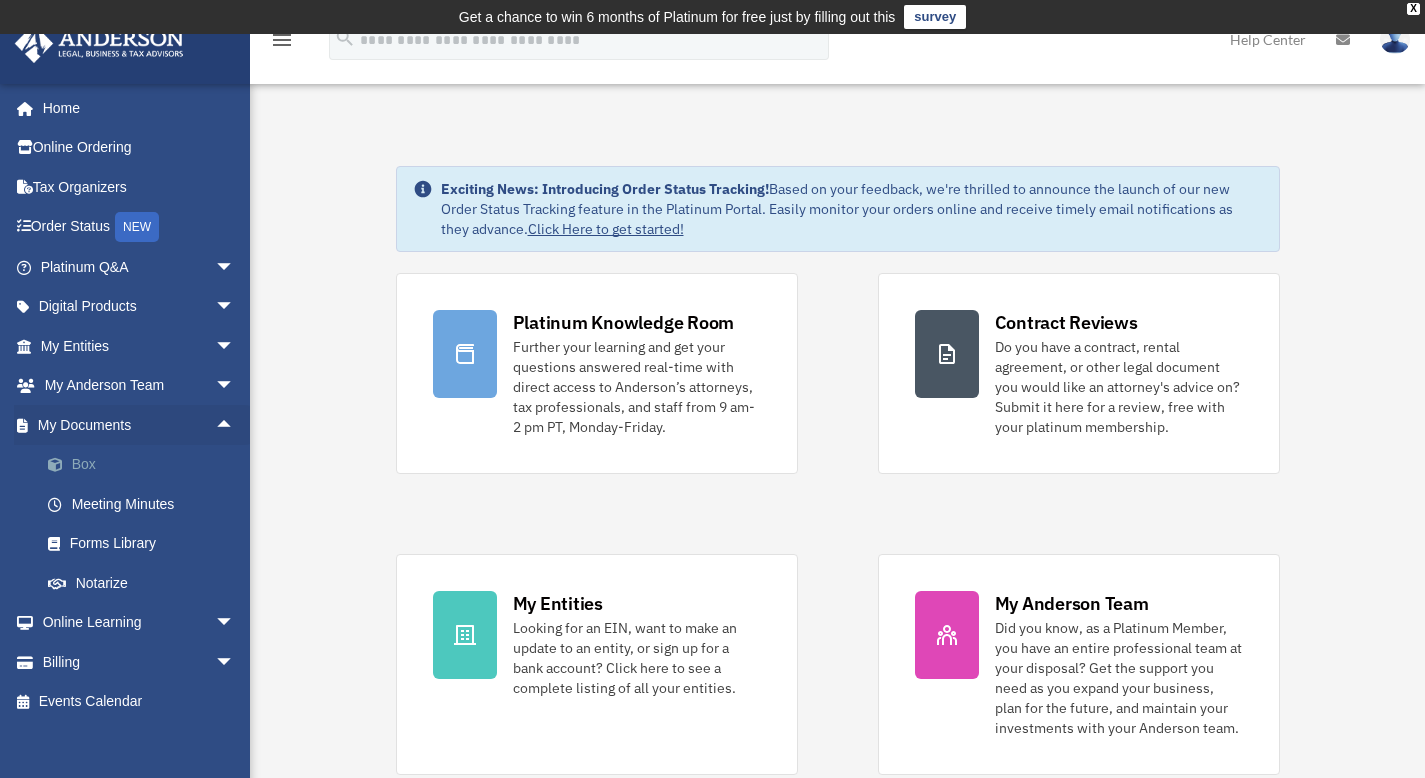 click on "Box" at bounding box center [146, 465] 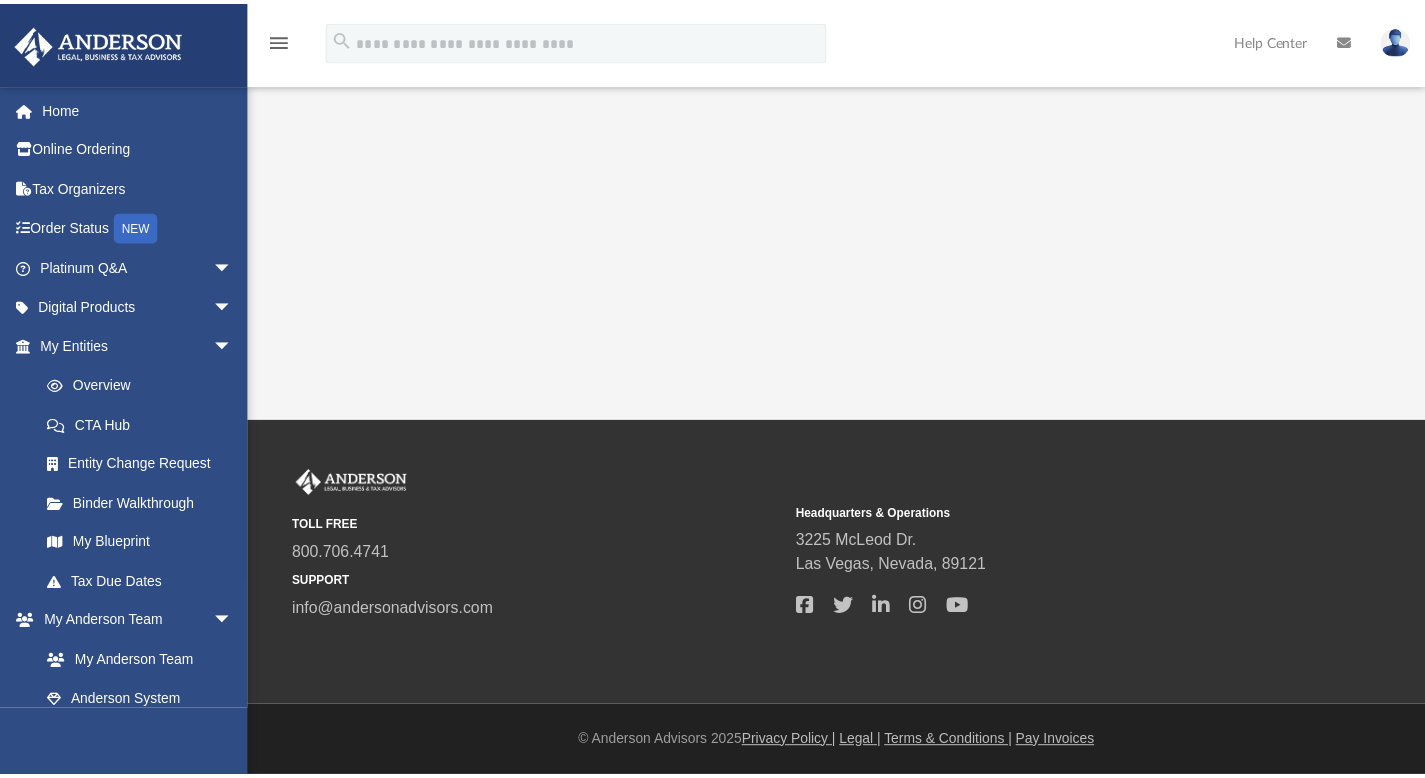 scroll, scrollTop: 0, scrollLeft: 0, axis: both 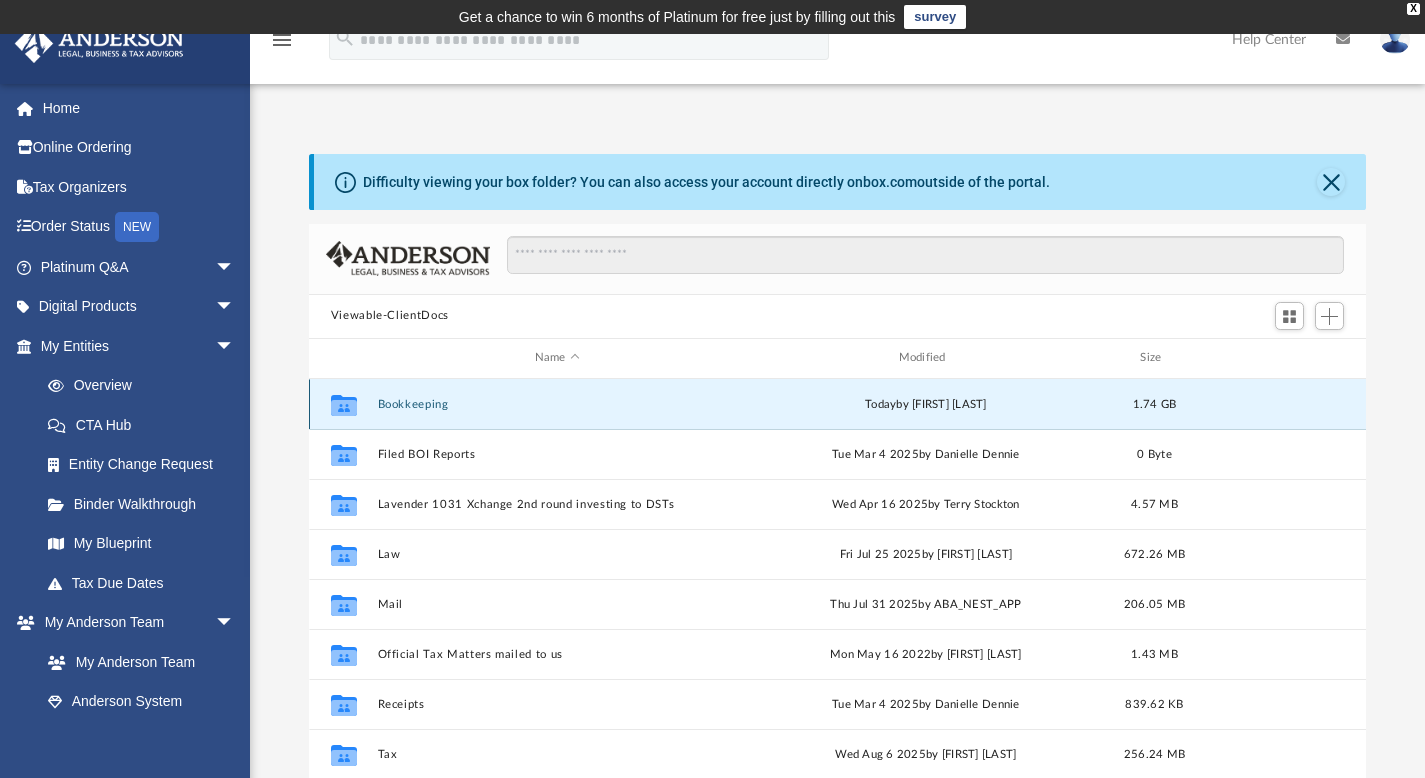 click on "Bookkeeping" at bounding box center [557, 403] 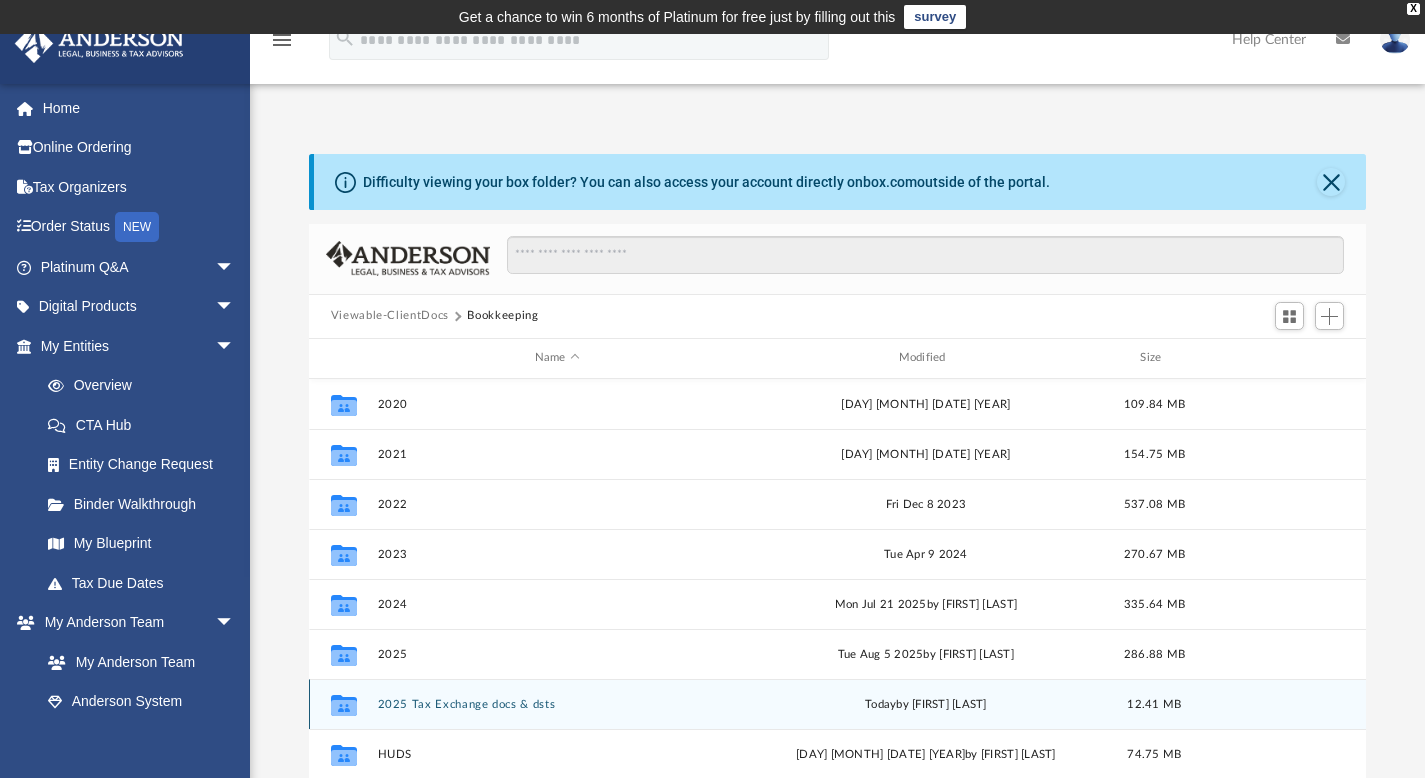 click on "2025 Tax Exchange docs & dsts" at bounding box center (557, 703) 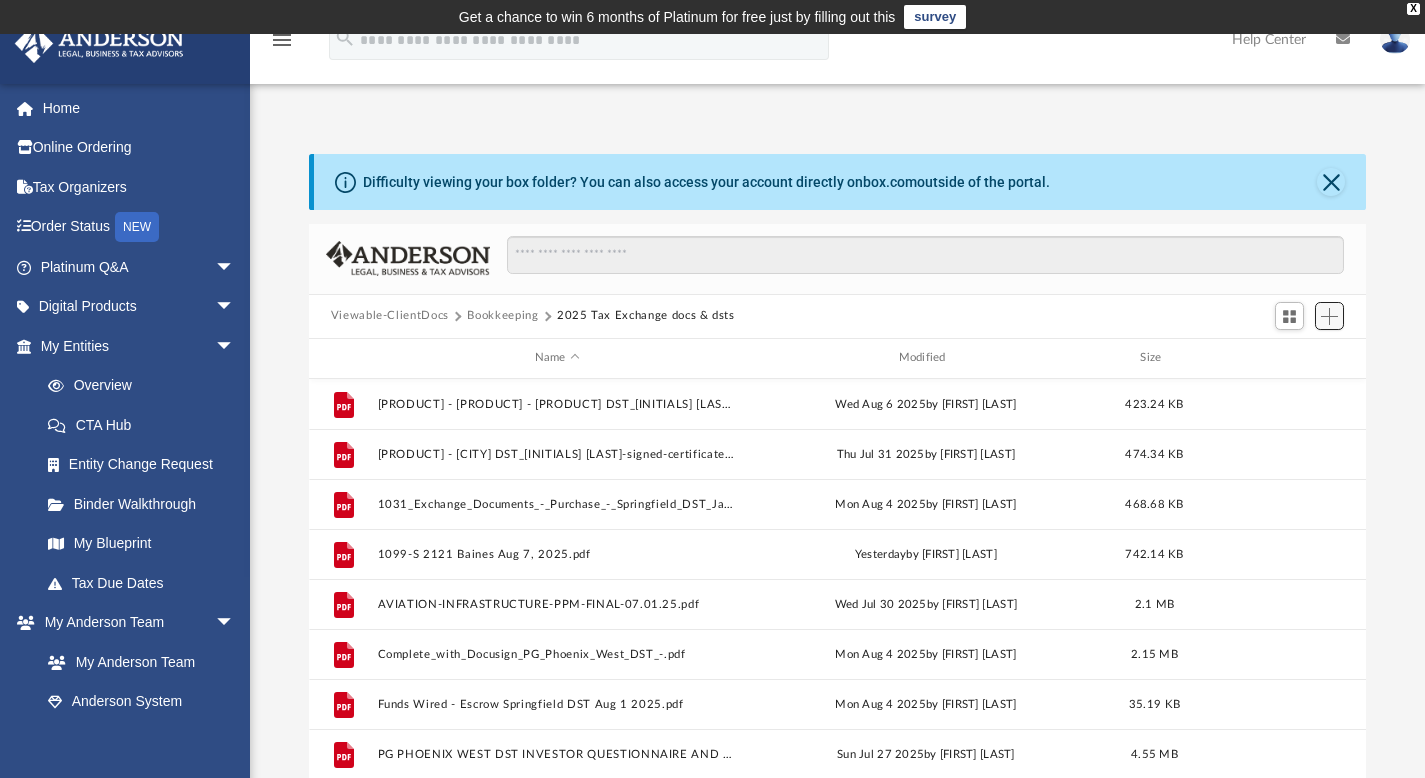 click at bounding box center (1329, 316) 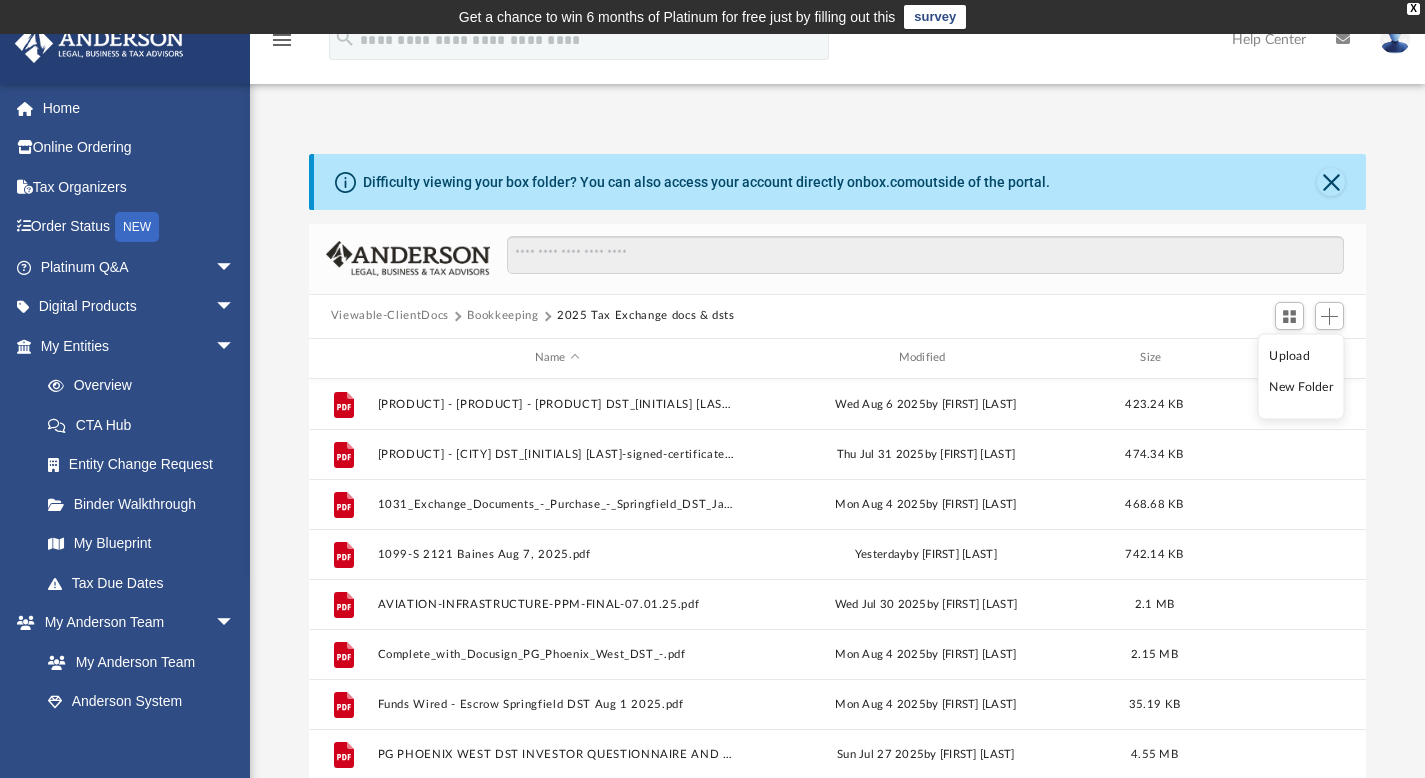 click on "Viewable-ClientDocs Bookkeeping 2025 Tax Exchange docs & dsts" at bounding box center [838, 317] 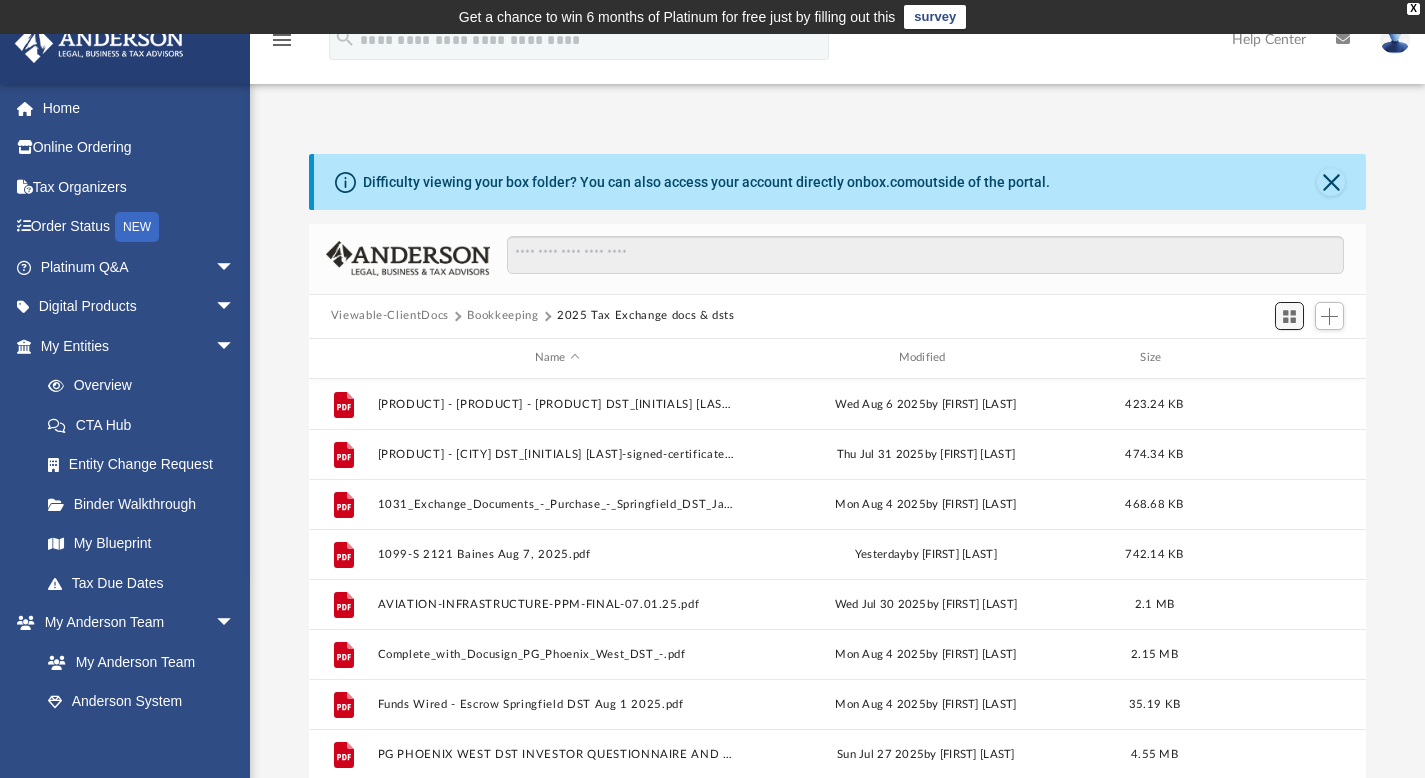click at bounding box center [1289, 316] 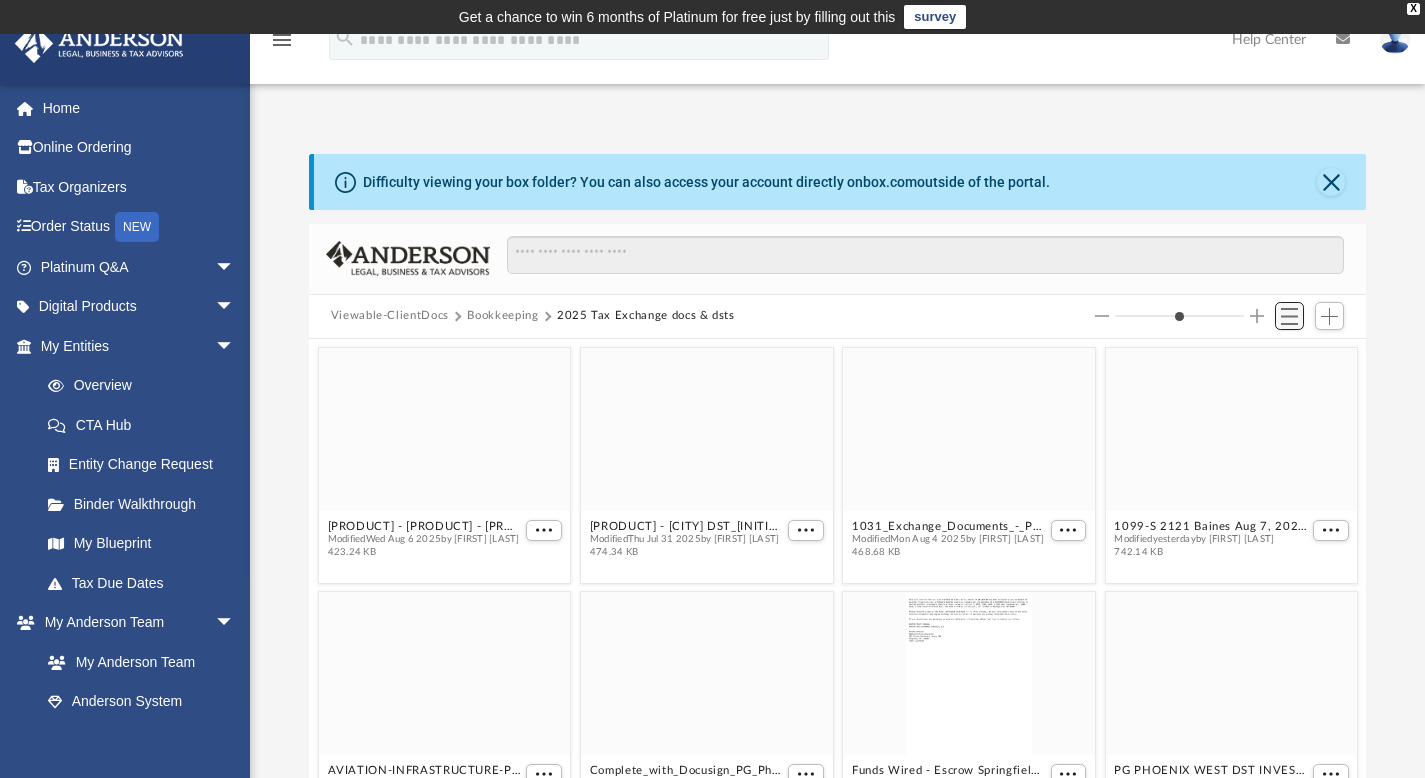 scroll, scrollTop: 16, scrollLeft: 16, axis: both 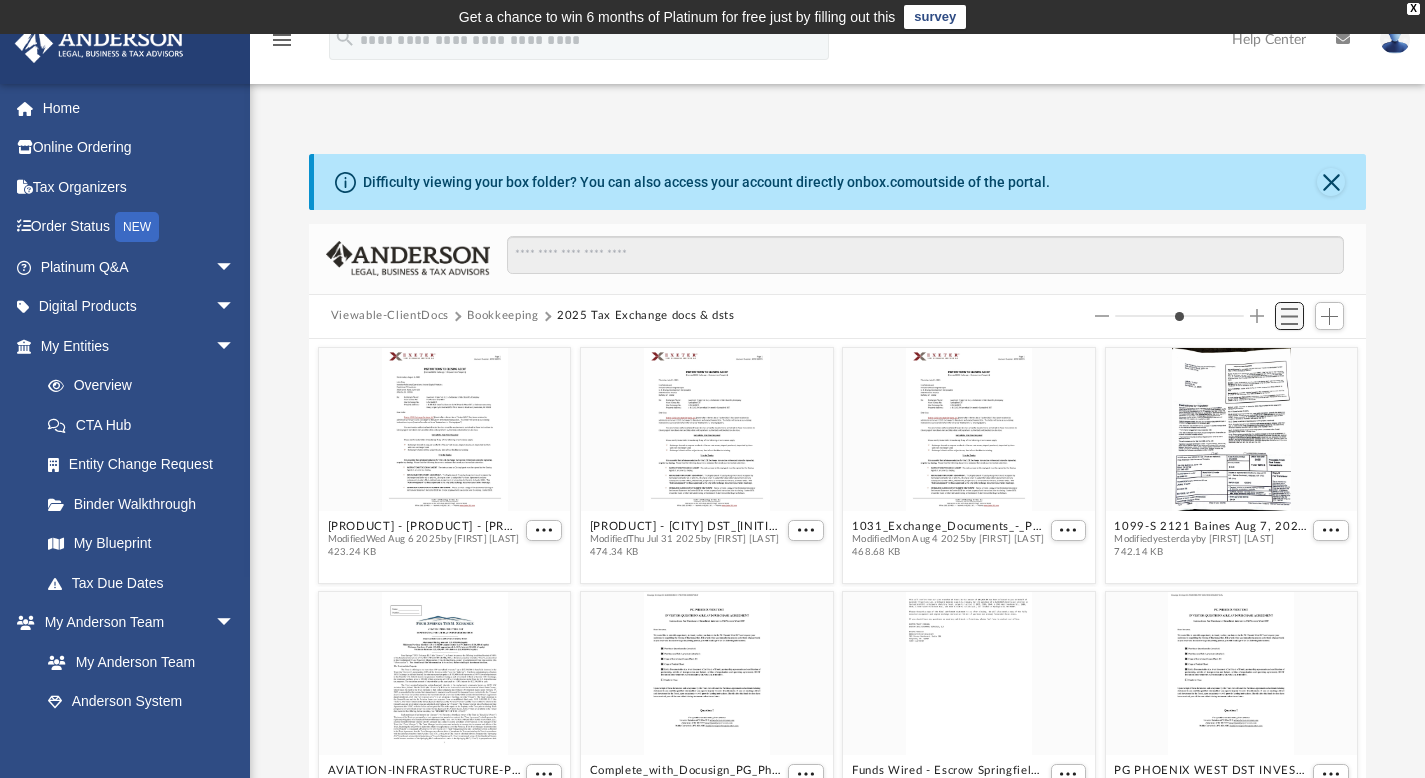 click at bounding box center [1289, 316] 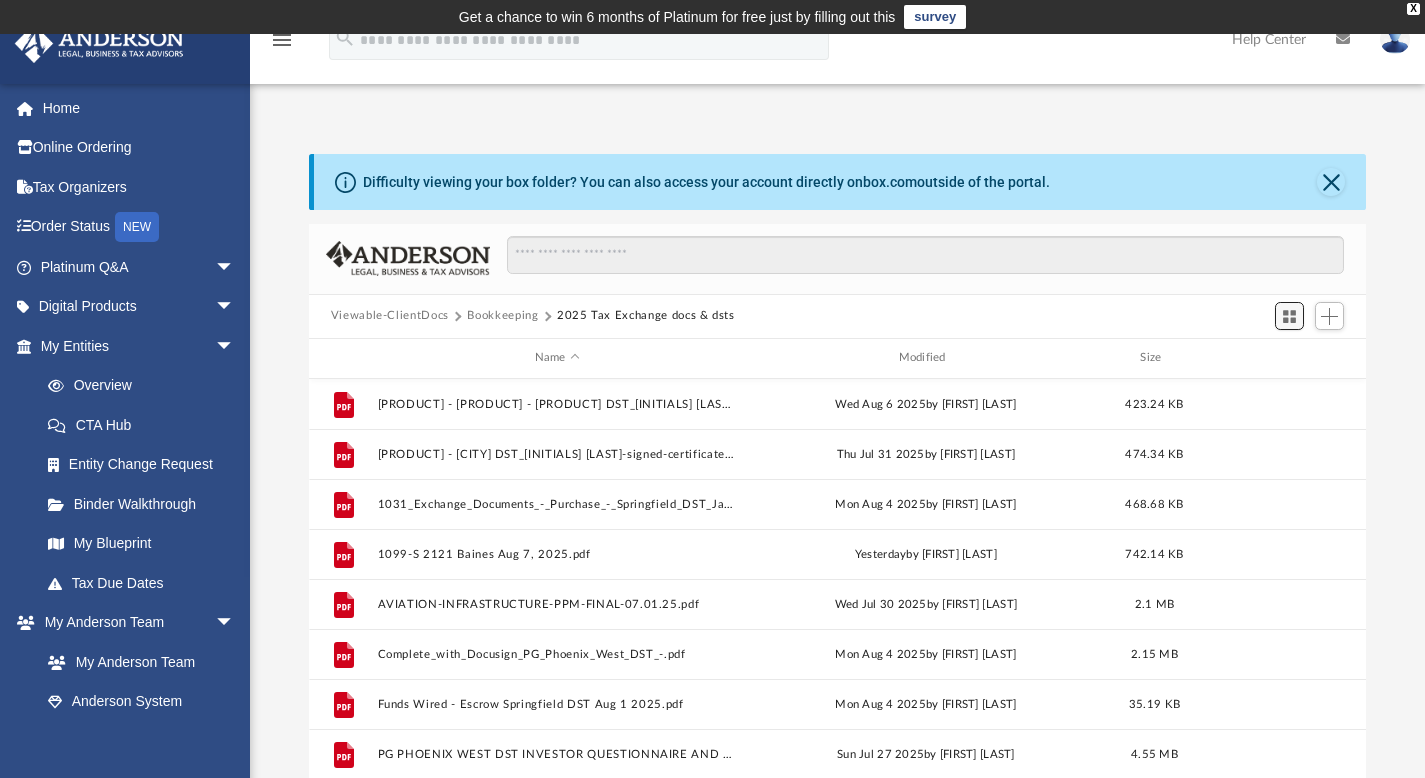 scroll, scrollTop: 16, scrollLeft: 16, axis: both 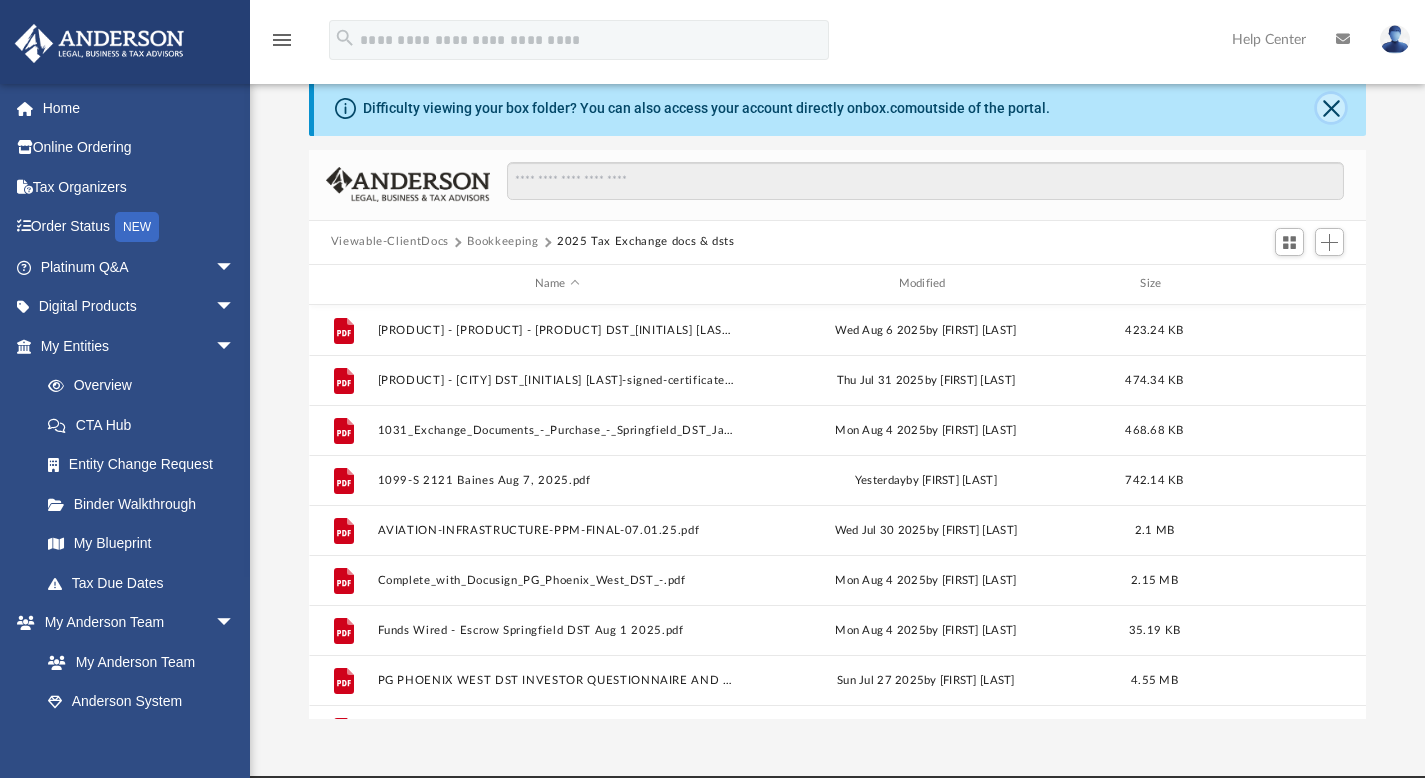 click 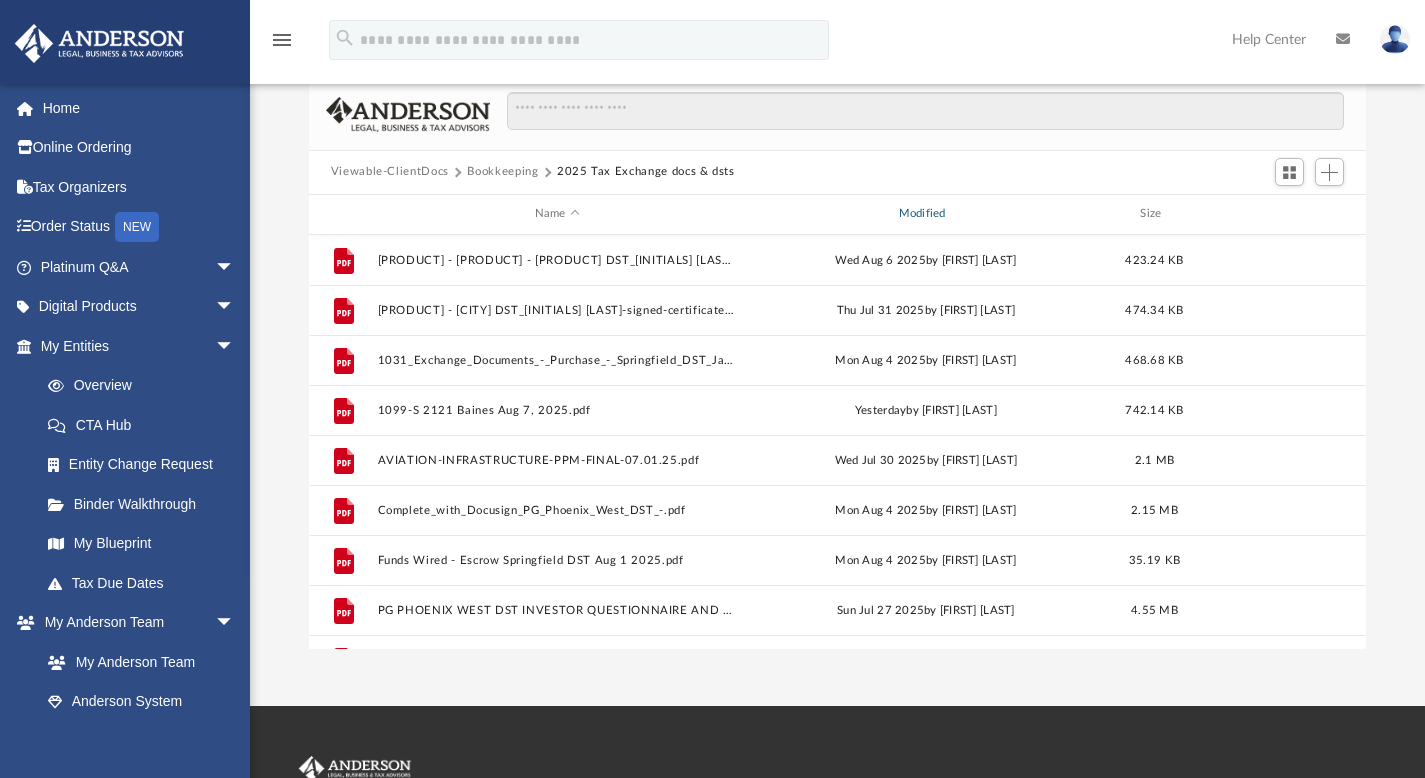 click on "Modified" at bounding box center [925, 214] 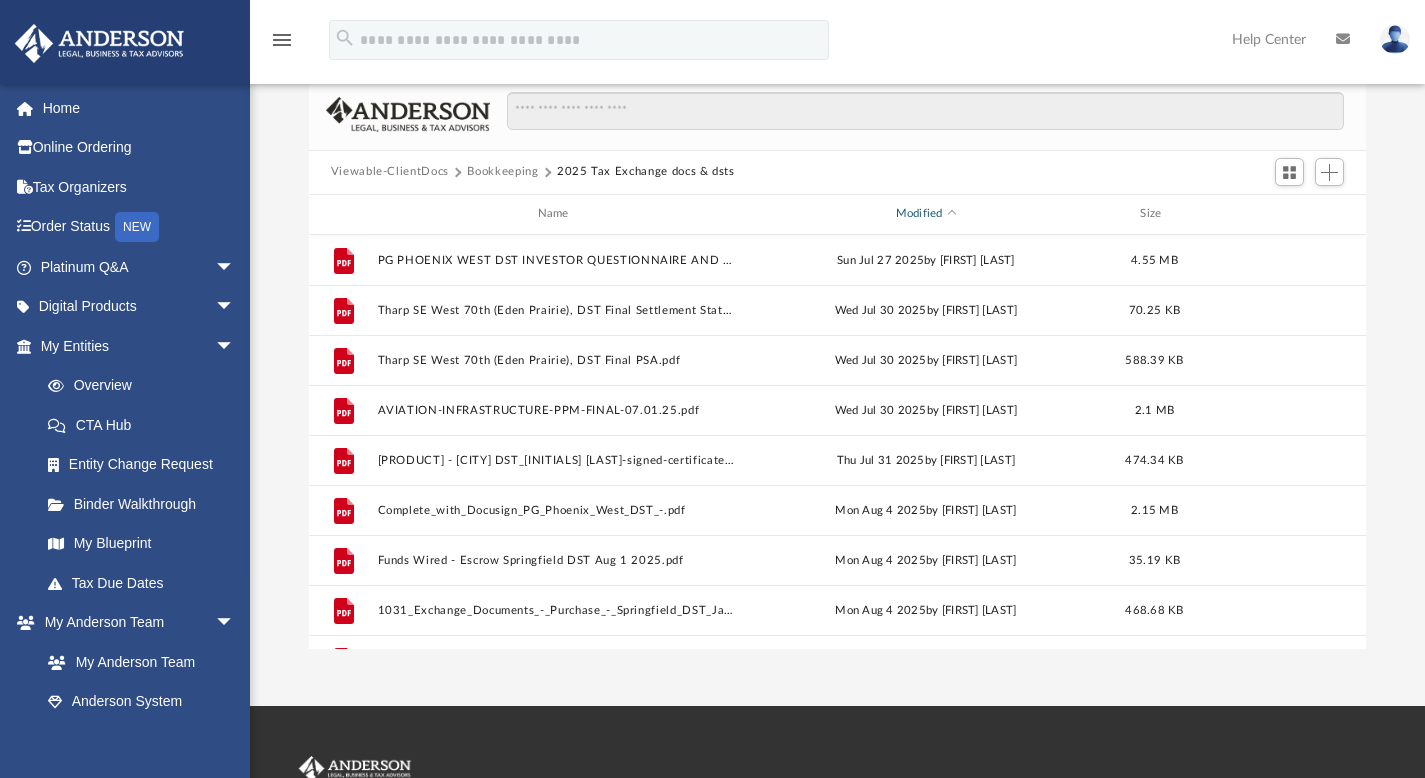 click on "Modified" at bounding box center [925, 214] 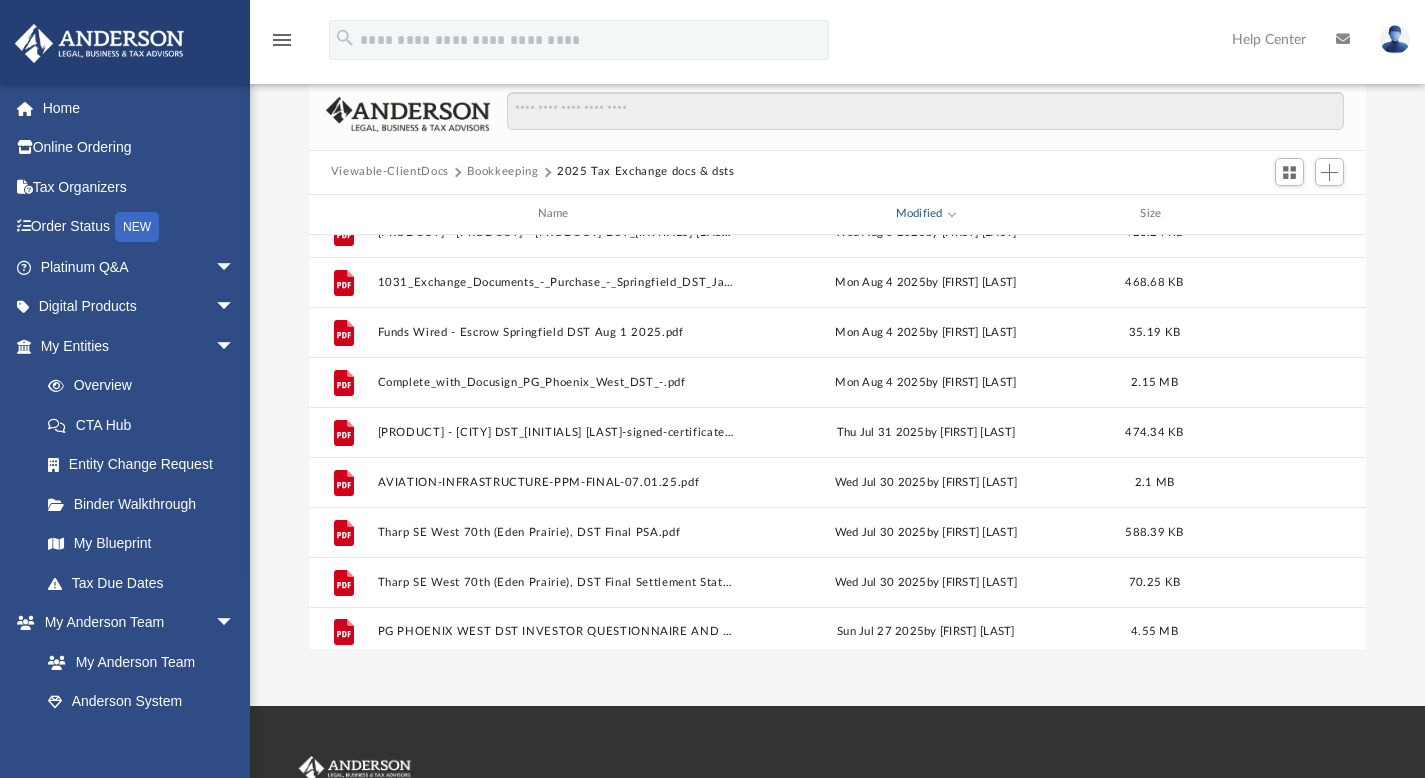 scroll, scrollTop: 185, scrollLeft: 0, axis: vertical 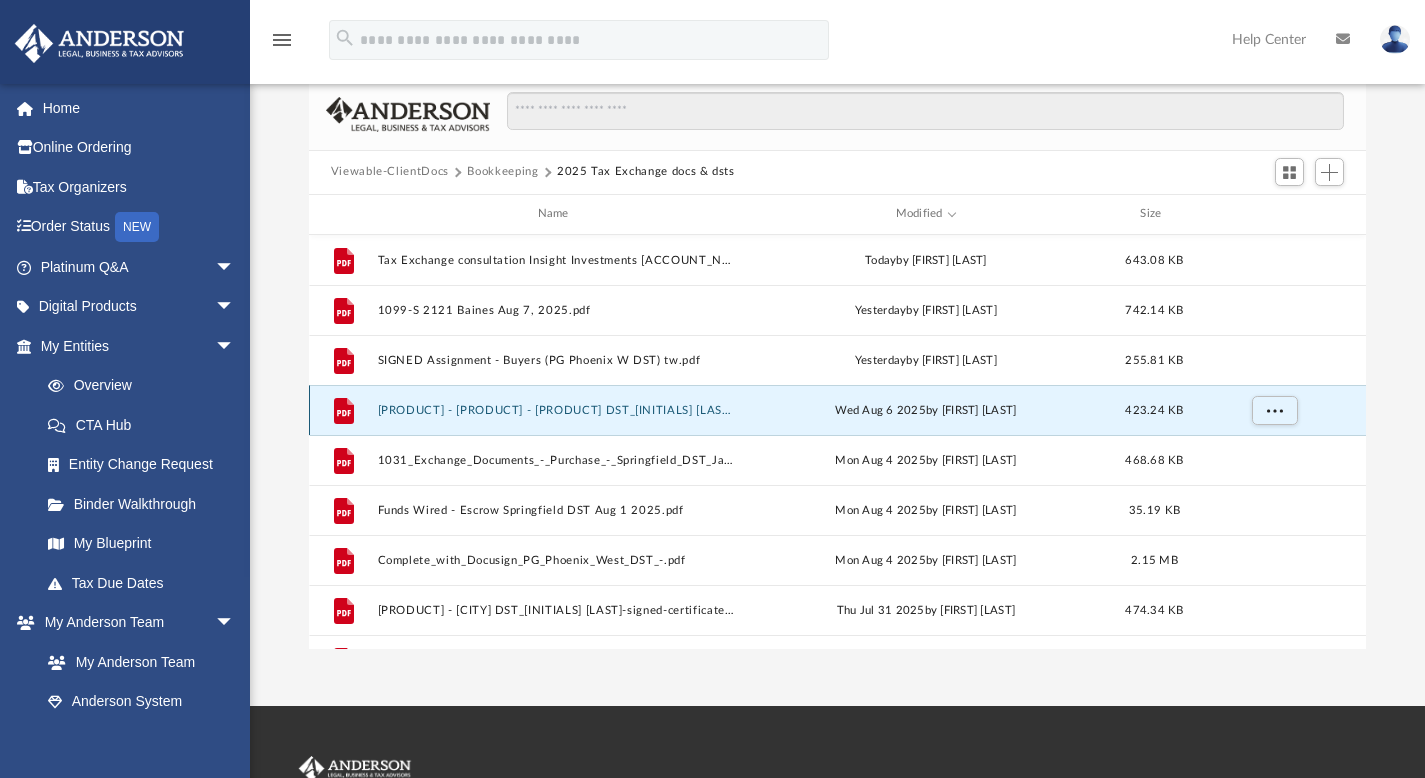 click on "1031 Exchange Documents - Purchase - PG Phoenix West DST_[LAST]-signed-certificate.pdf" at bounding box center [557, 409] 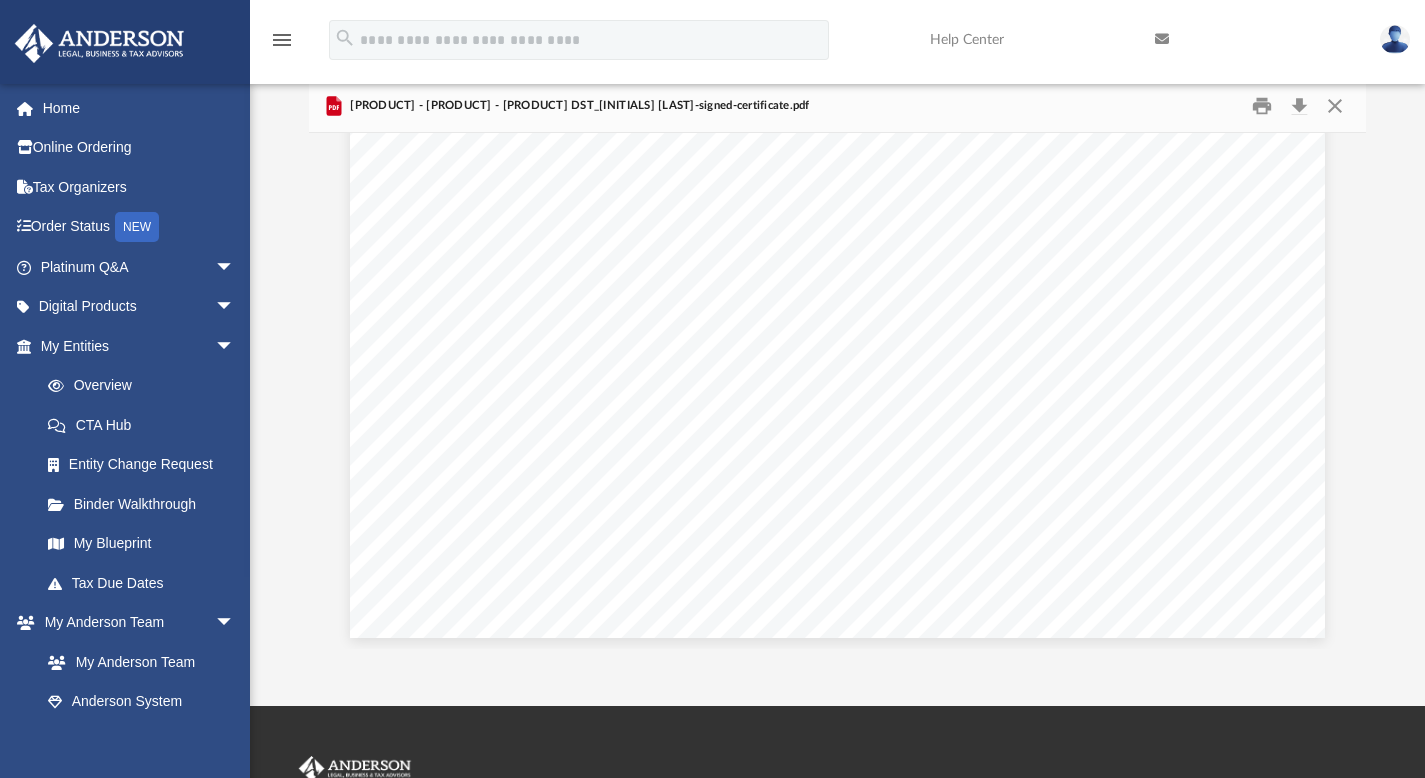 scroll, scrollTop: 10189, scrollLeft: 0, axis: vertical 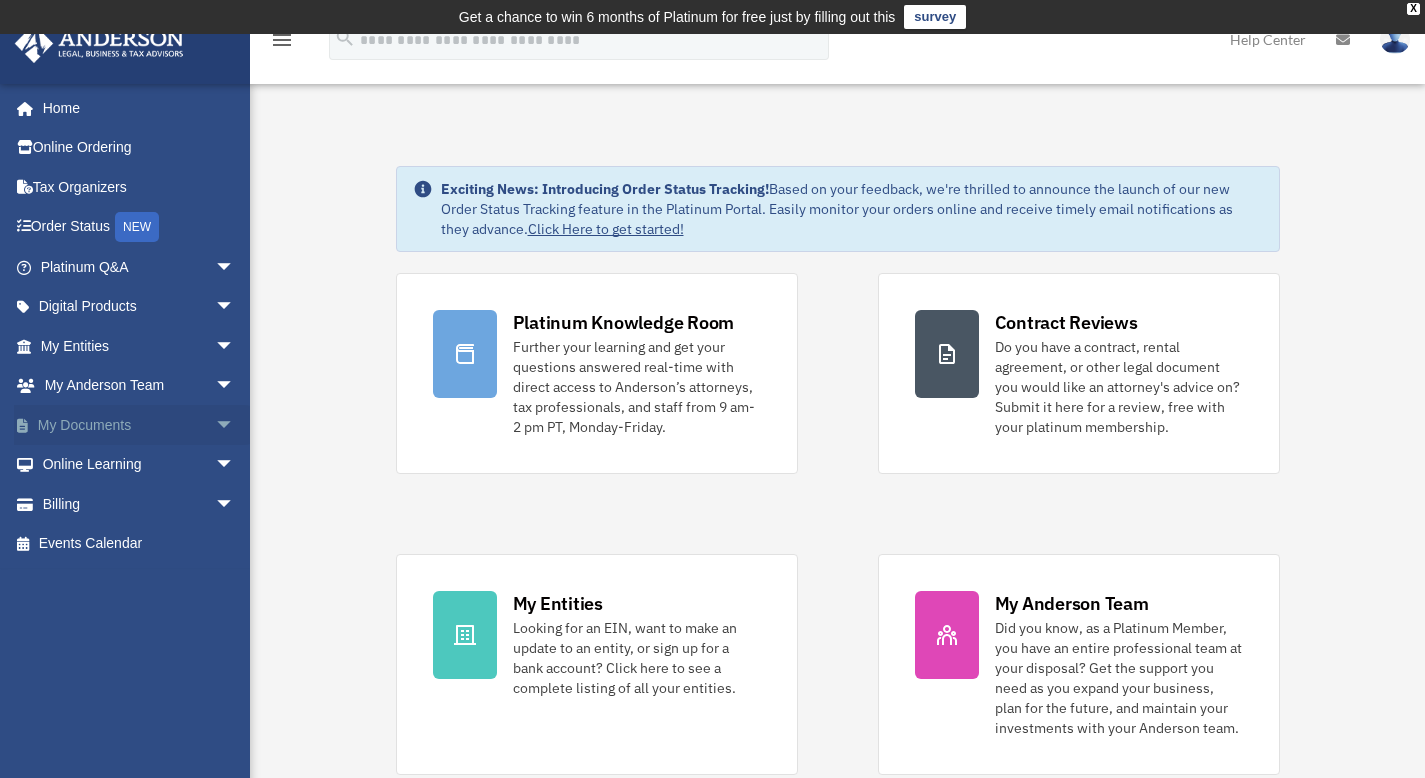 click on "My Documents arrow_drop_down" at bounding box center (139, 425) 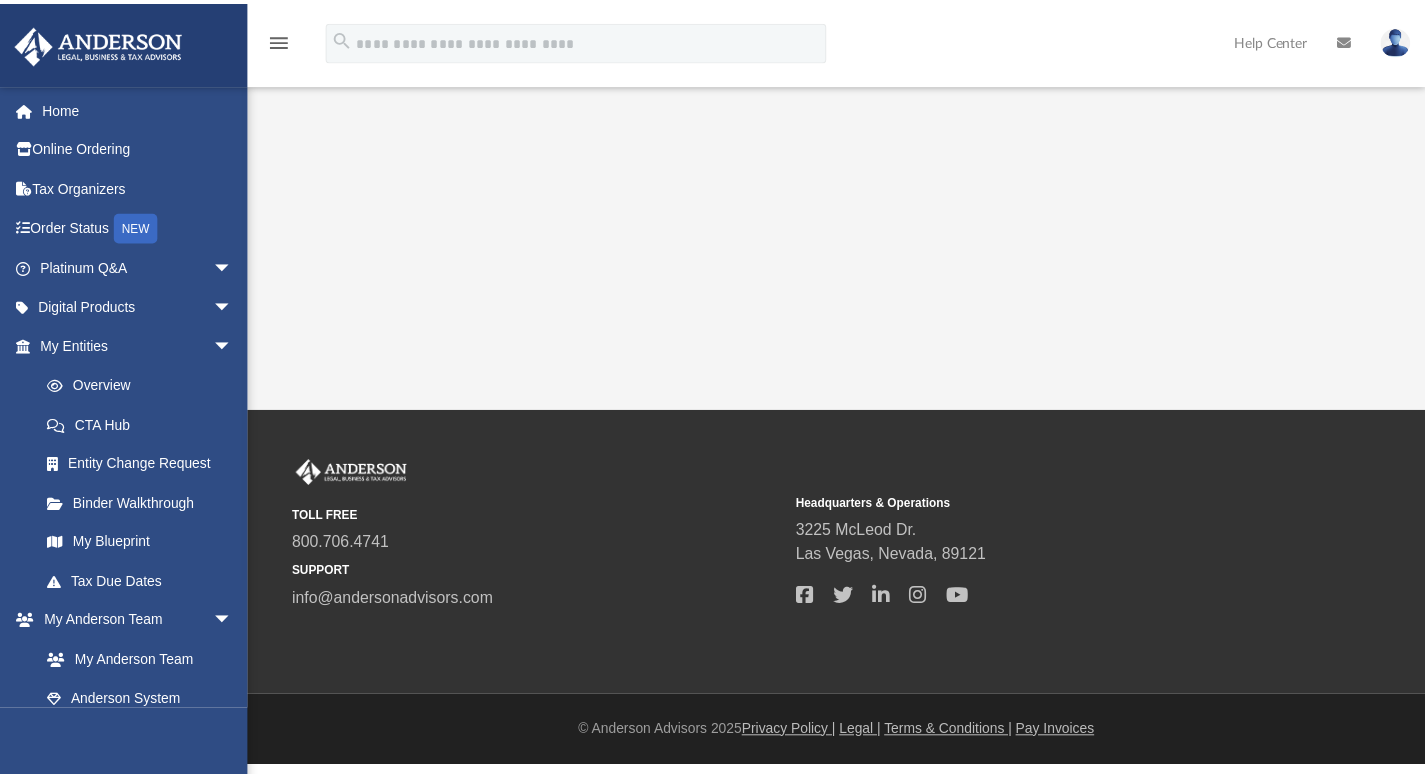 scroll, scrollTop: 0, scrollLeft: 0, axis: both 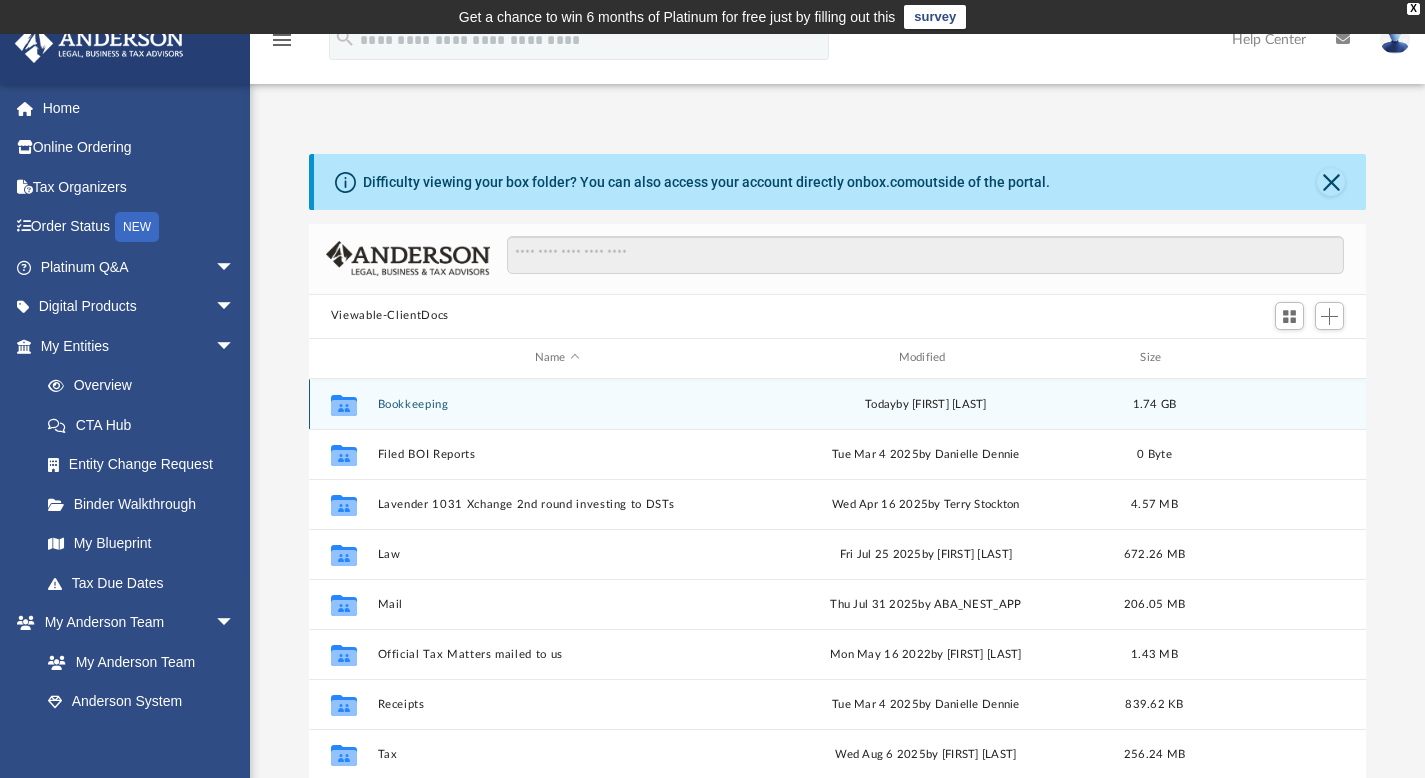 click on "Bookkeeping" at bounding box center [557, 403] 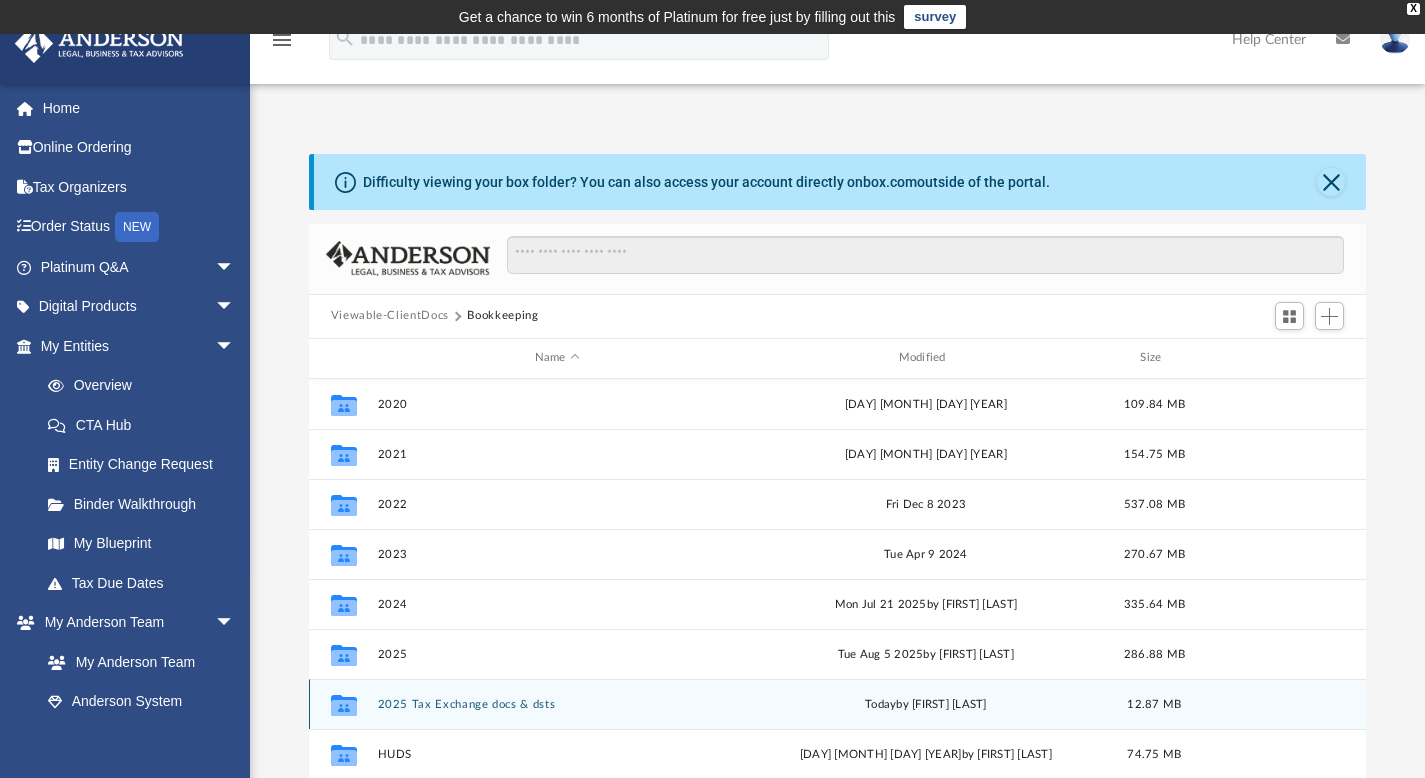 click on "Collaborated Folder 2025 Tax Exchange docs & dsts today by [FIRST] [LAST] 12.87 MB" at bounding box center (838, 704) 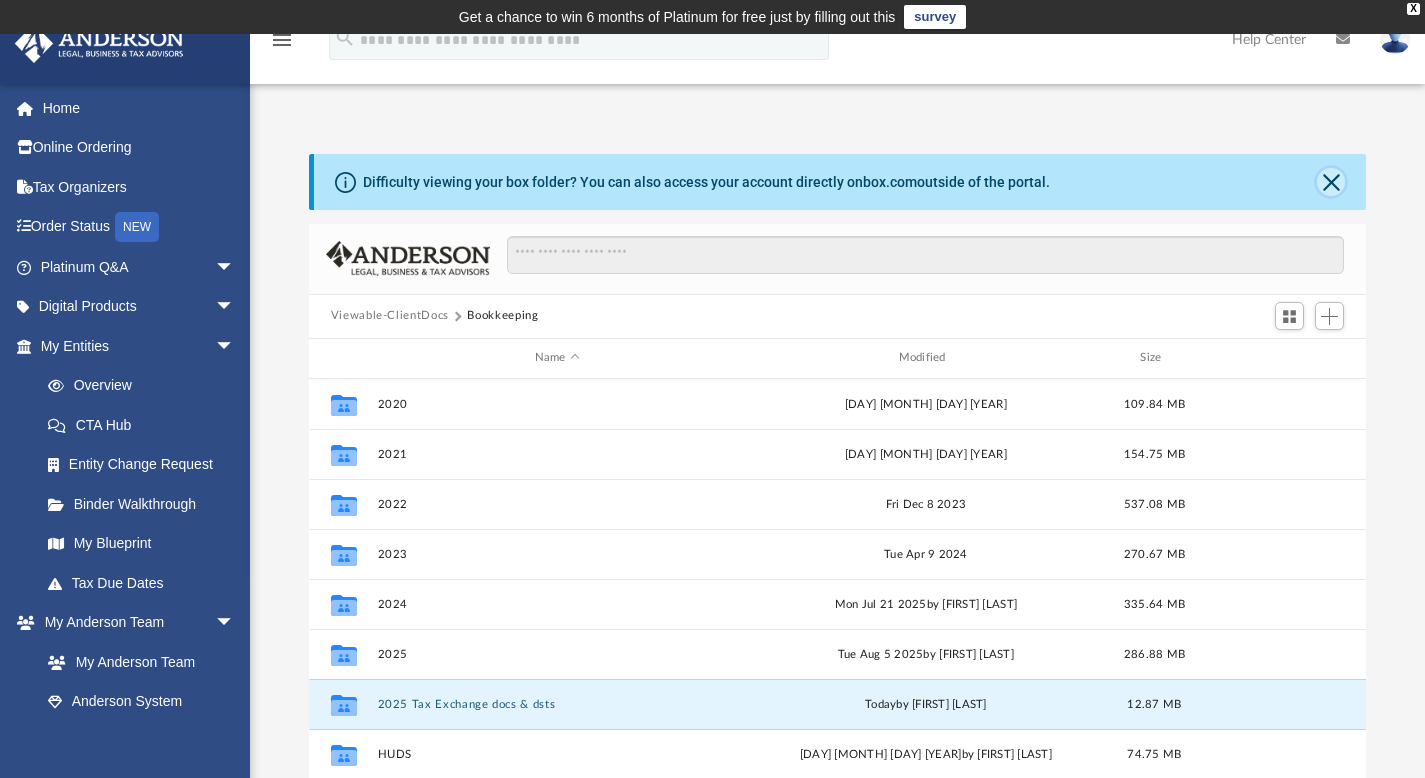 click 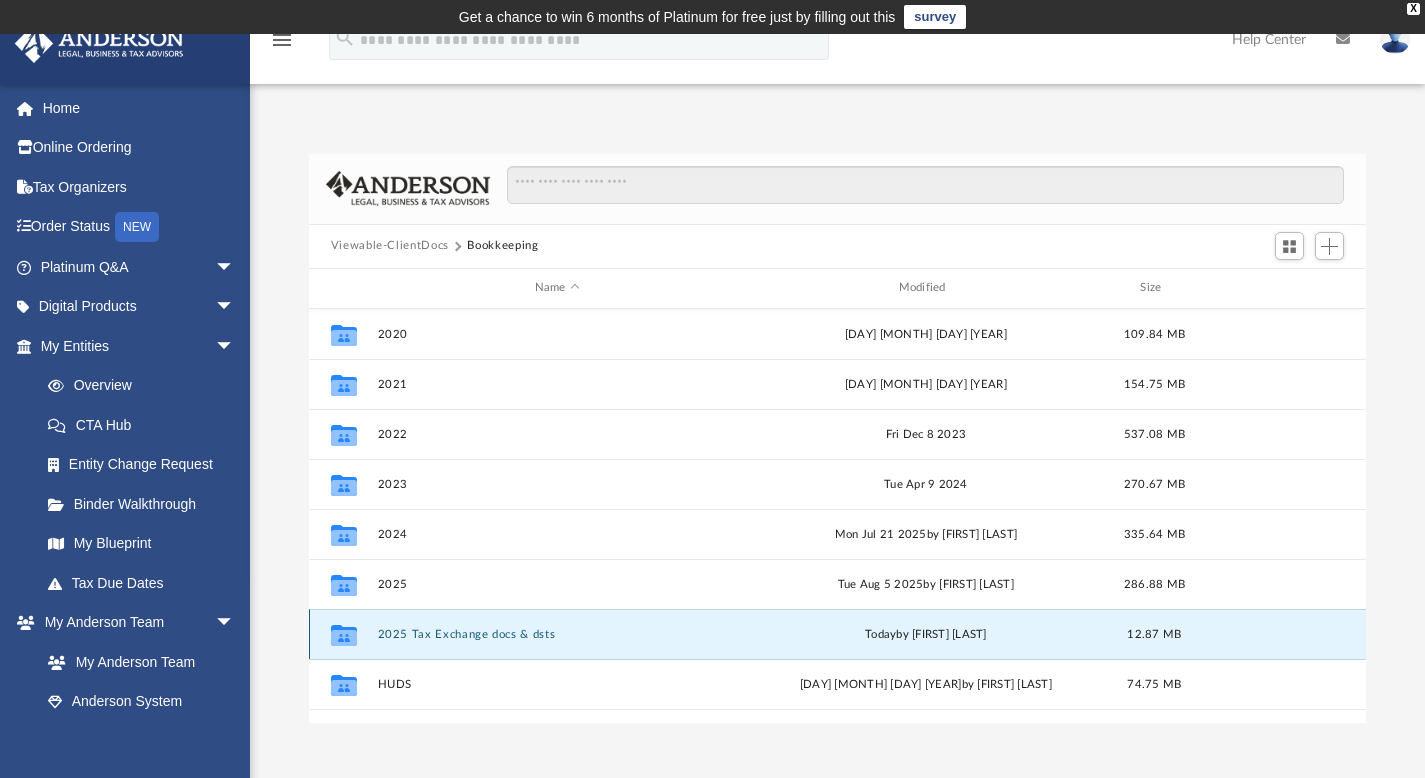 click 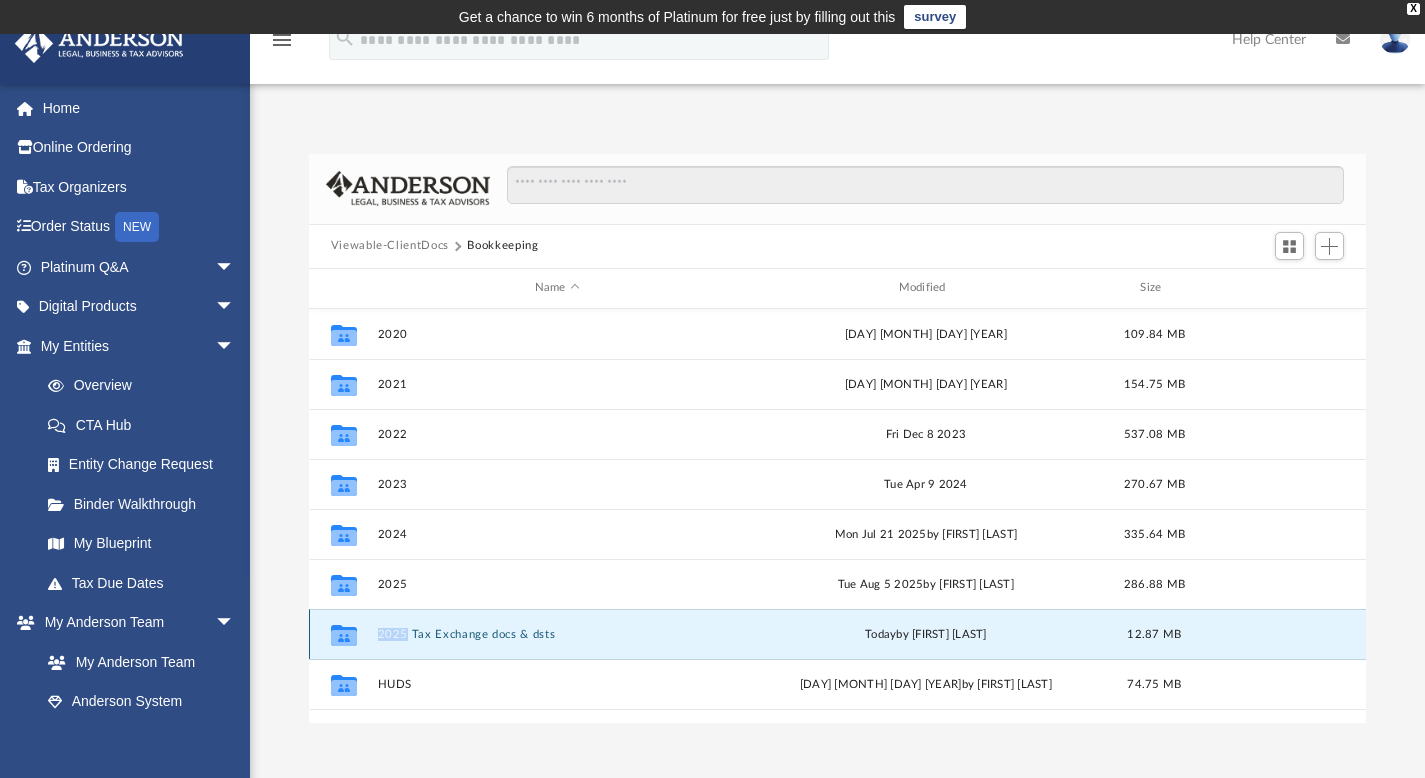click 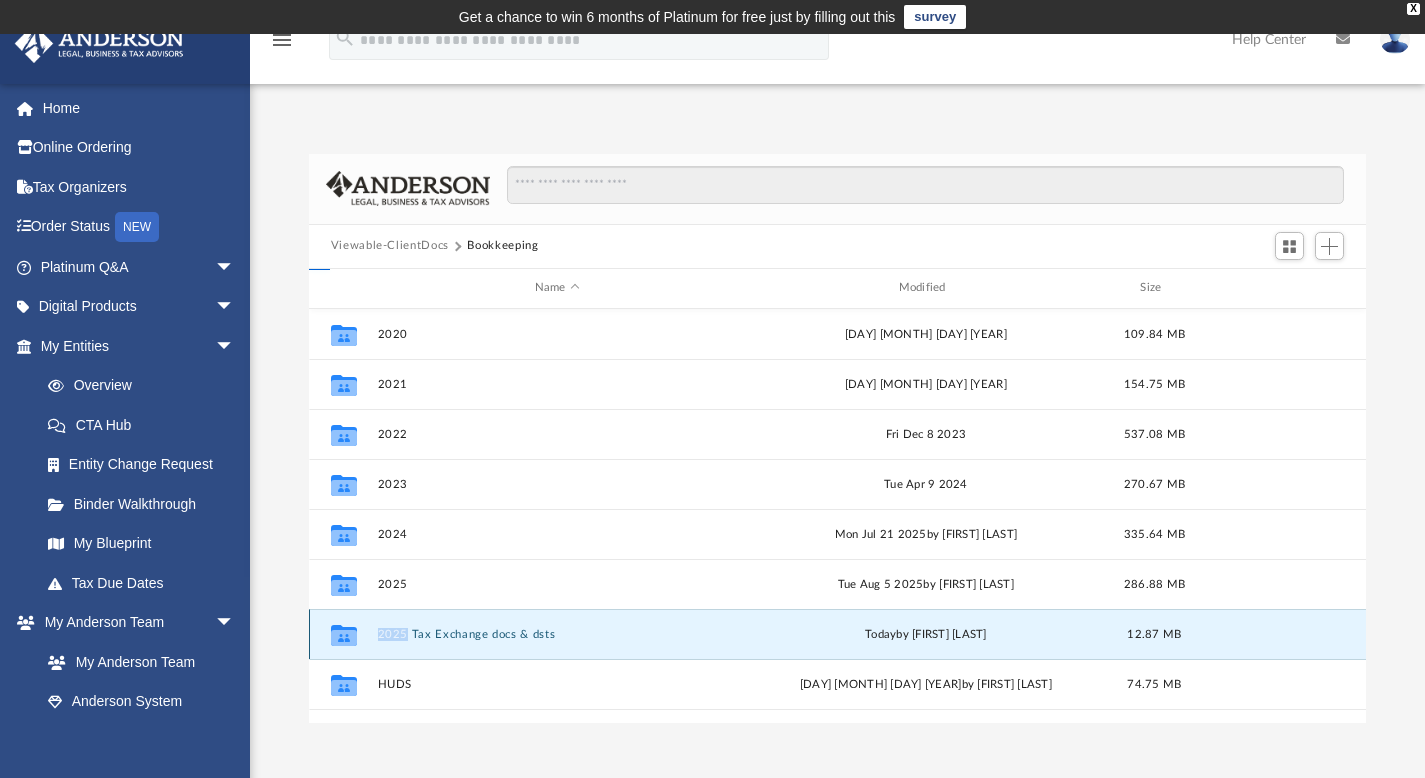 click on "2025 Tax Exchange docs & dsts" at bounding box center (557, 633) 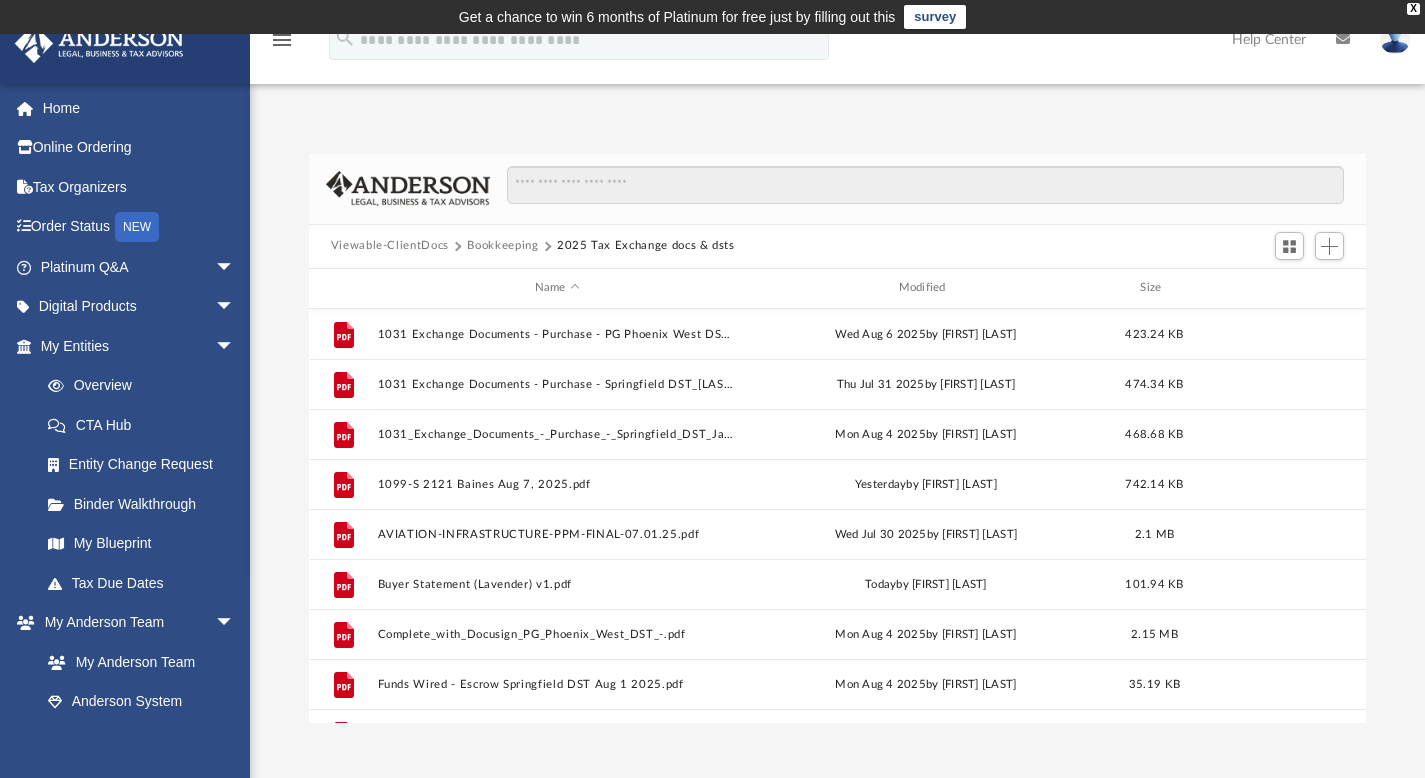 click on "Bookkeeping" at bounding box center [502, 246] 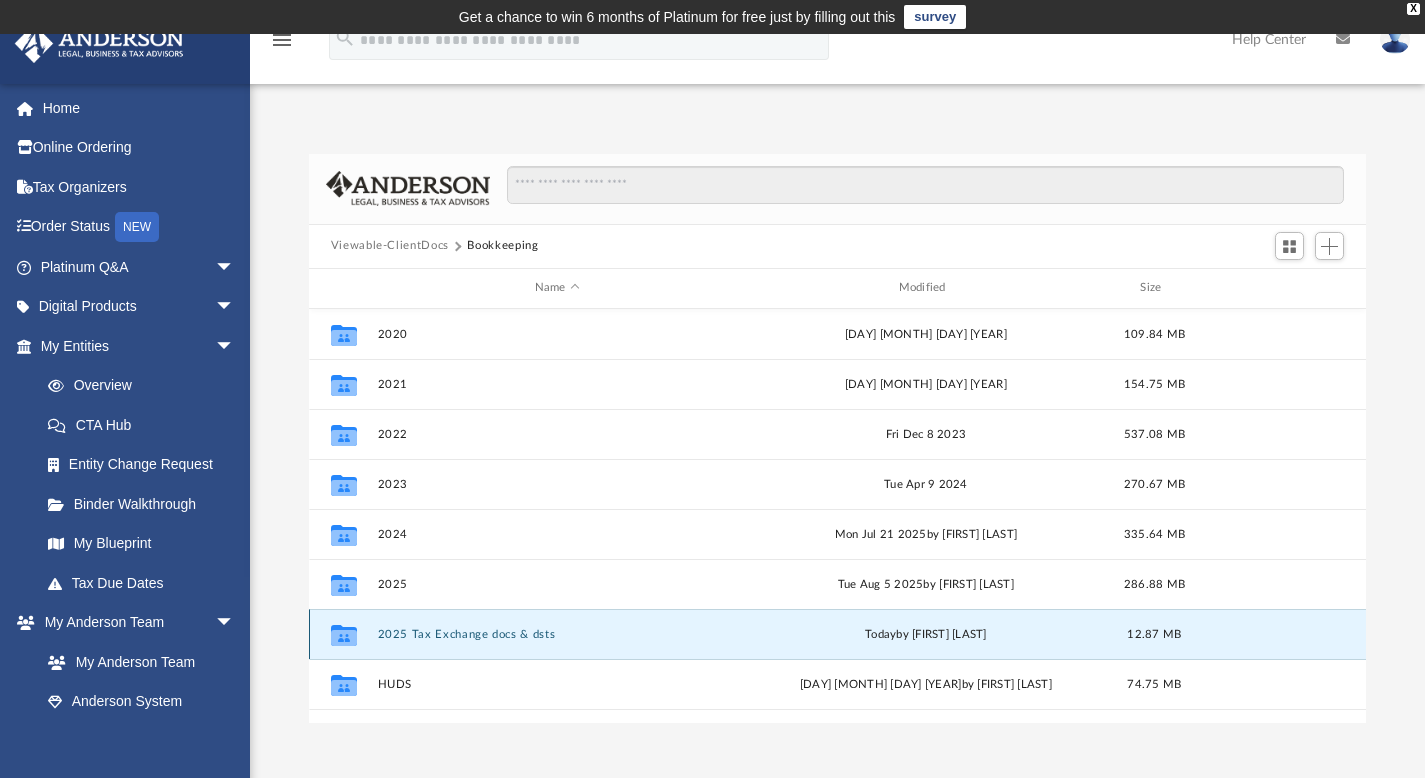 click on "2025 Tax Exchange docs & dsts" at bounding box center [557, 633] 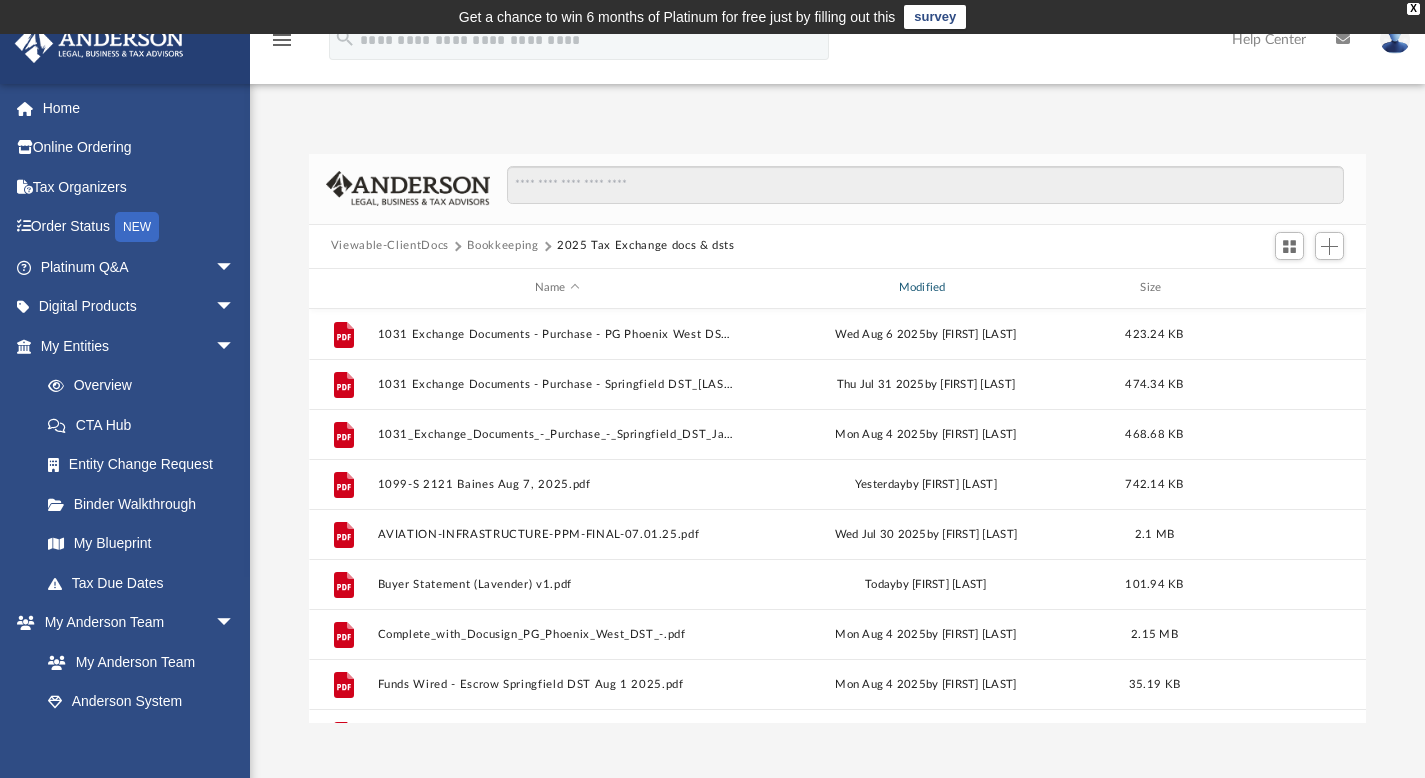 click on "Modified" at bounding box center (925, 288) 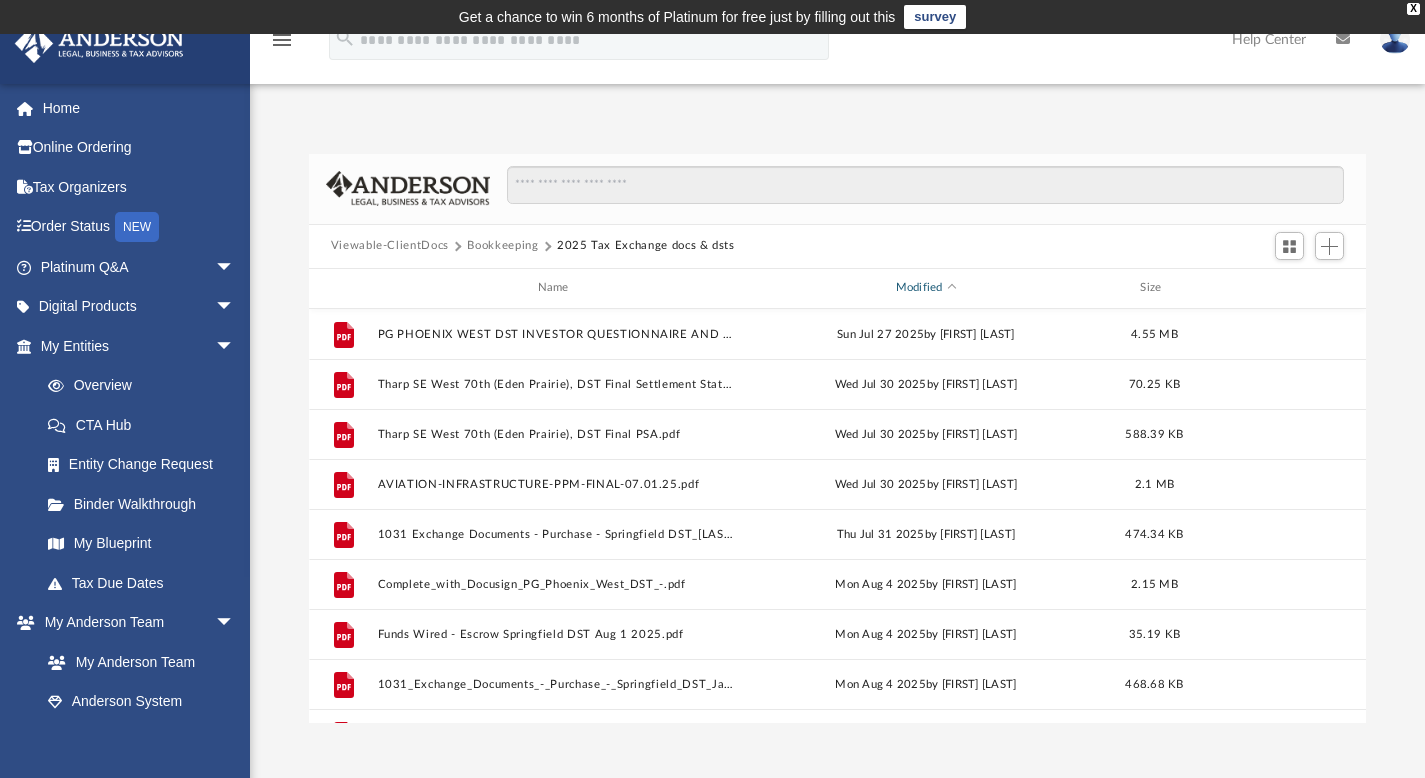 click on "Modified" at bounding box center (925, 288) 